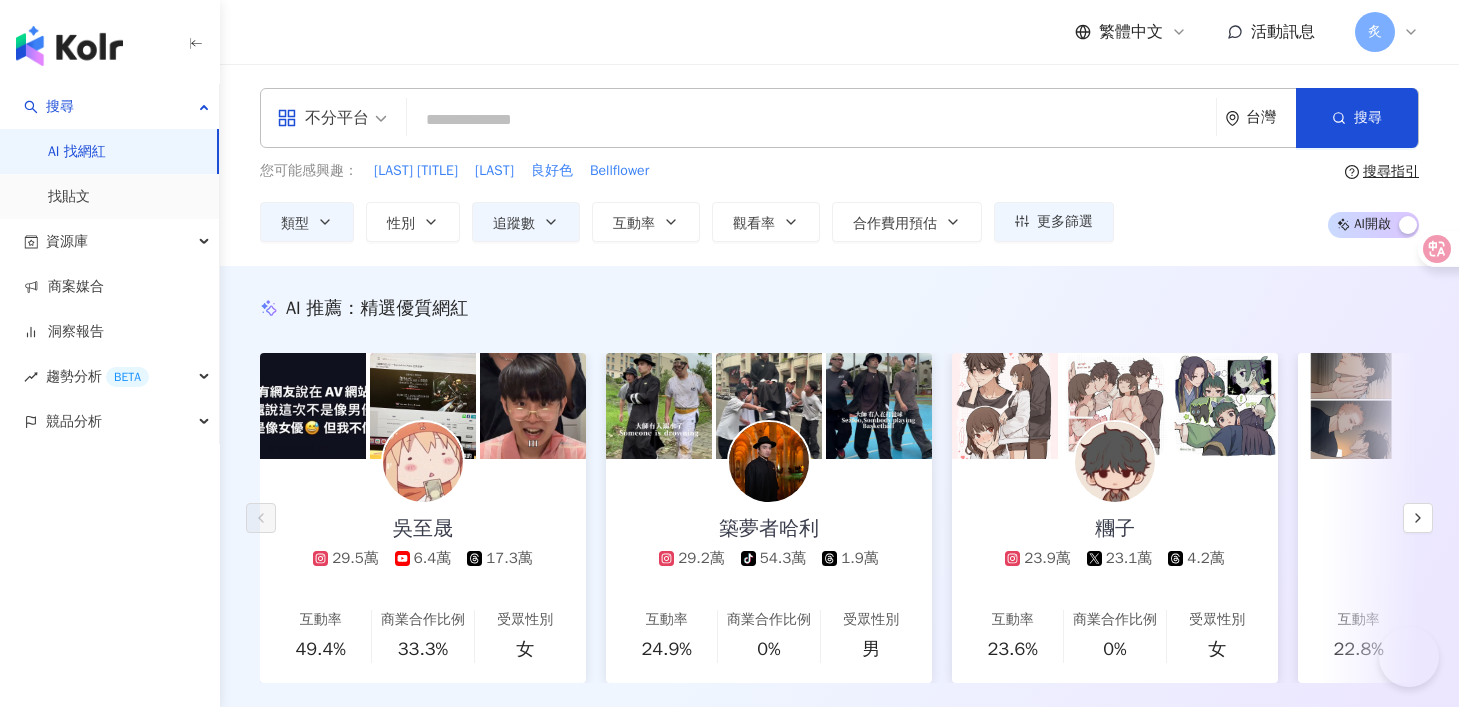 scroll, scrollTop: 438, scrollLeft: 0, axis: vertical 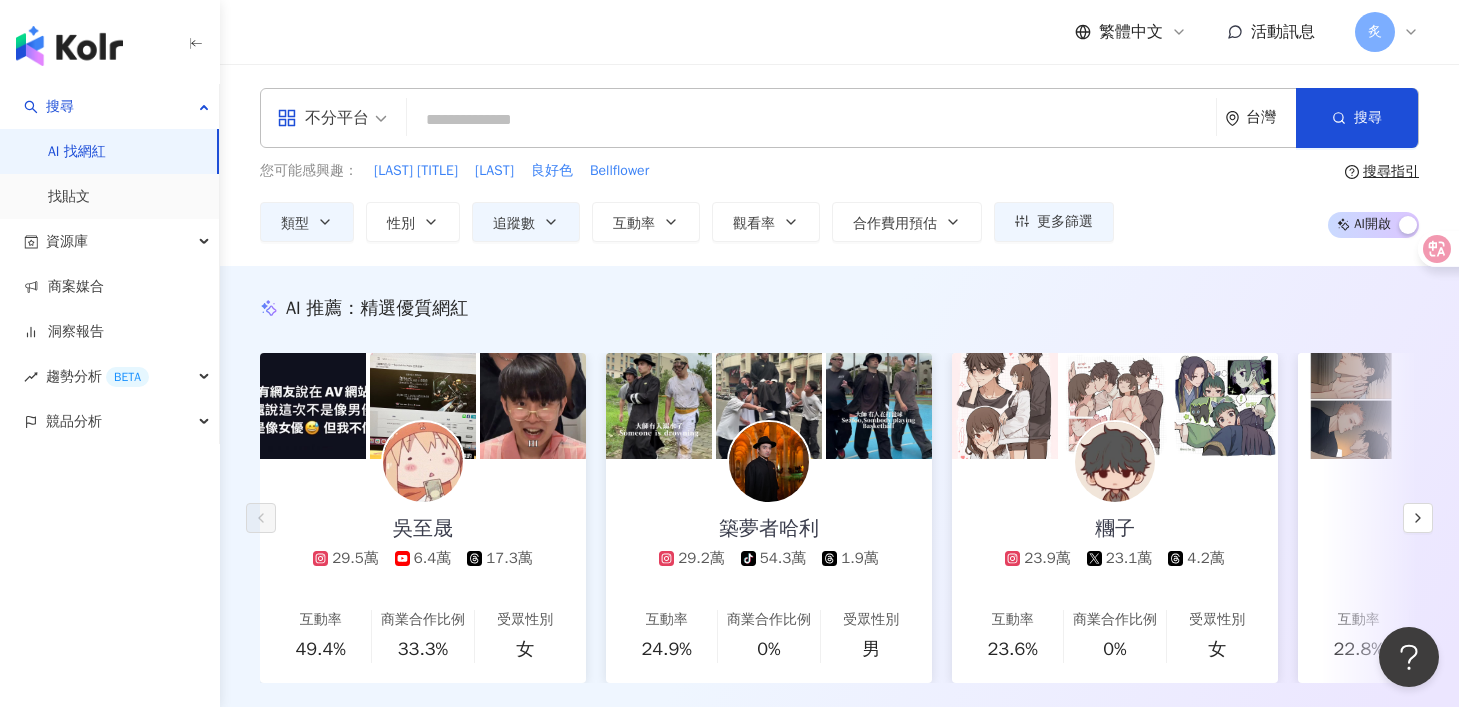 click on "不分平台 台灣 搜尋 您可能感興趣： 劉沛獎項  劉沛園  良好色  Bellflower  類型 性別 追蹤數 互動率 觀看率 合作費用預估  更多篩選 篩選條件 關於網紅 互動潛力 受眾輪廓 獨家 關於網紅 類型  ( 請選擇您想要的類型 ) 教育與學習 日常話題 生活風格 影視娛樂 旅遊 國家/地區 台灣 性別 不限 女 男 其他 語言     請選擇或搜尋 追蹤數 ******  -  ****** 不限 小型 奈米網紅 (<1萬) 微型網紅 (1萬-3萬) 小型網紅 (3萬-5萬) 中型 中小型網紅 (5萬-10萬) 中型網紅 (10萬-30萬) 中大型網紅 (30萬-50萬) 大型 大型網紅 (50萬-100萬) 百萬網紅 (>100萬) 合作費用預估 不限 限制金額 $ *  -  $ ******* 幣別 : 新台幣 TWD 清除所有篩選 顯示結果 ******  -  ****** 不限 小型 奈米網紅 (<1萬) 微型網紅 (1萬-3萬) 小型網紅 (3萬-5萬) 中型 中小型網紅 (5萬-10萬) 中型網紅 (10萬-30萬) 中大型網紅 (30萬-50萬) 大型 %  -  % 不限" at bounding box center [839, 165] 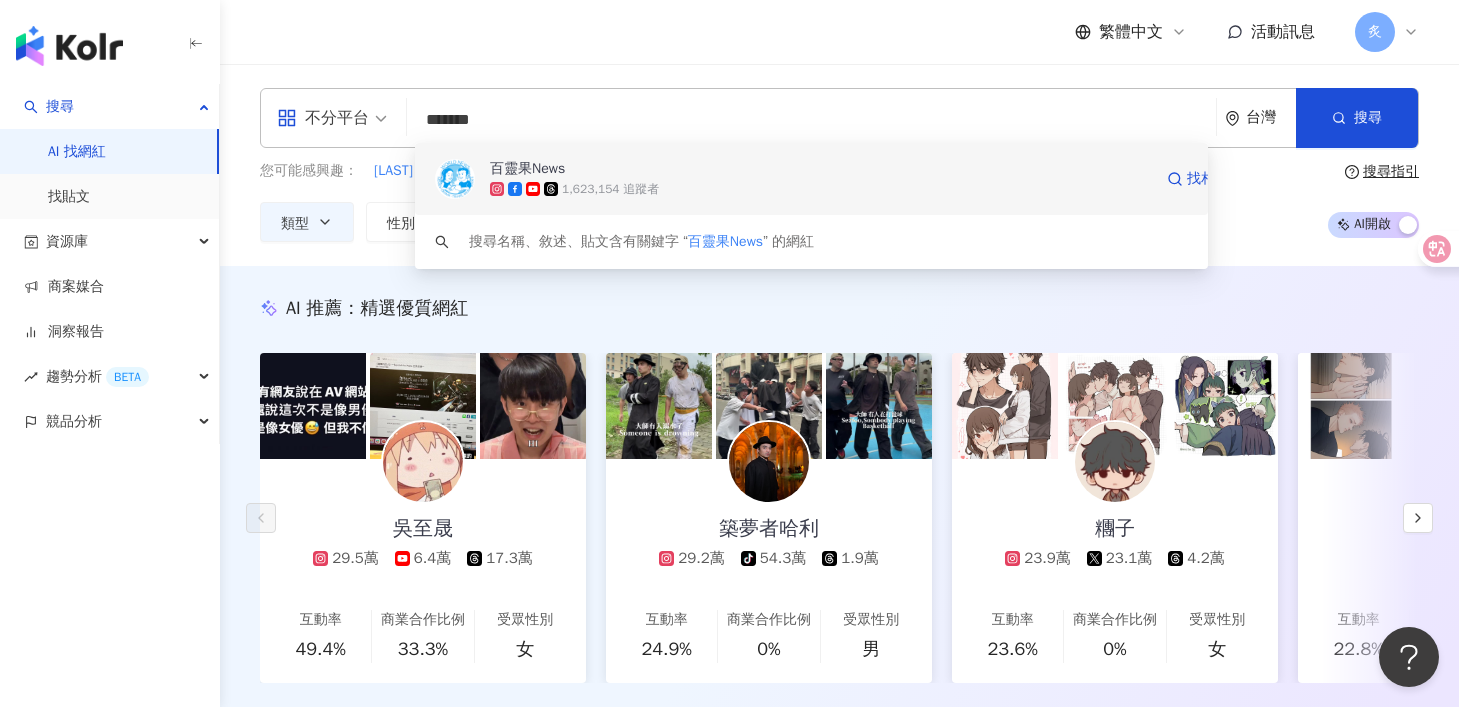click on "1,623,154   追蹤者" at bounding box center (821, 189) 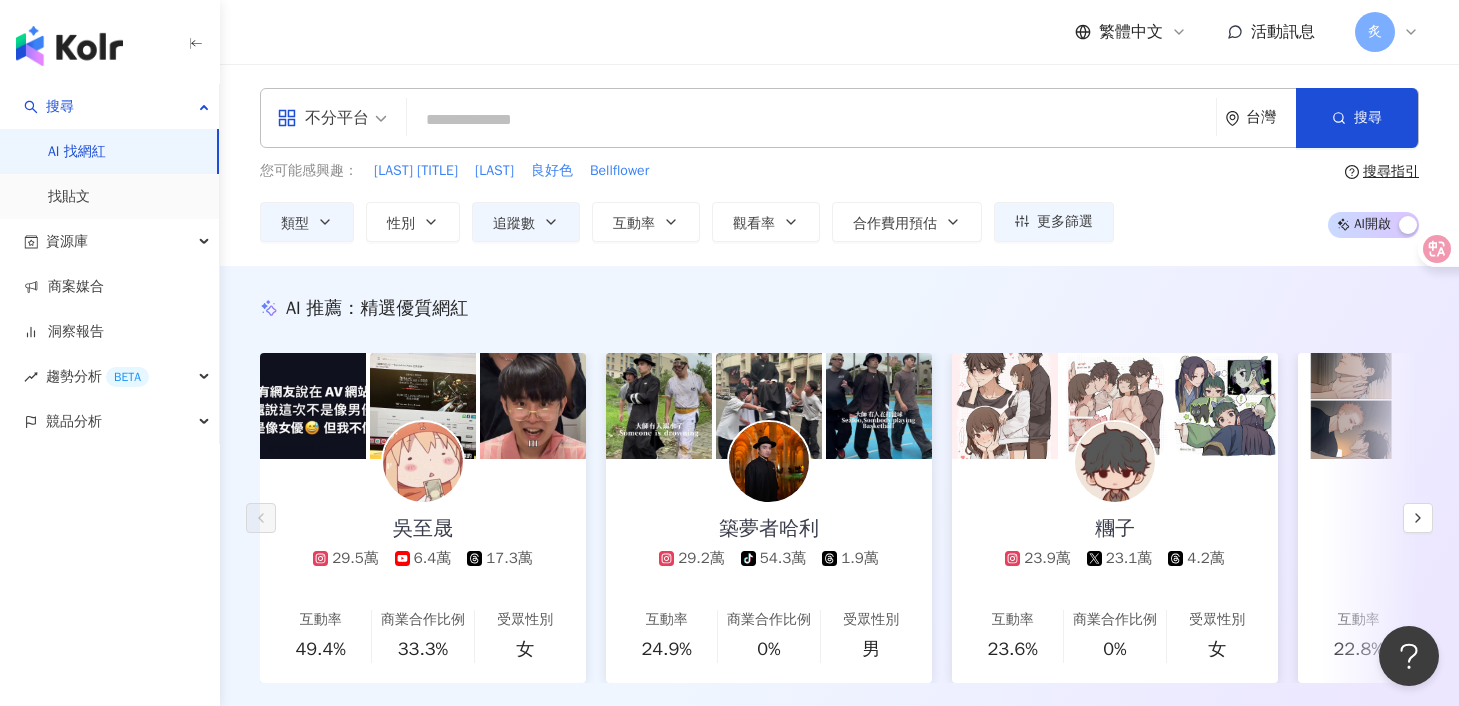 click at bounding box center (811, 120) 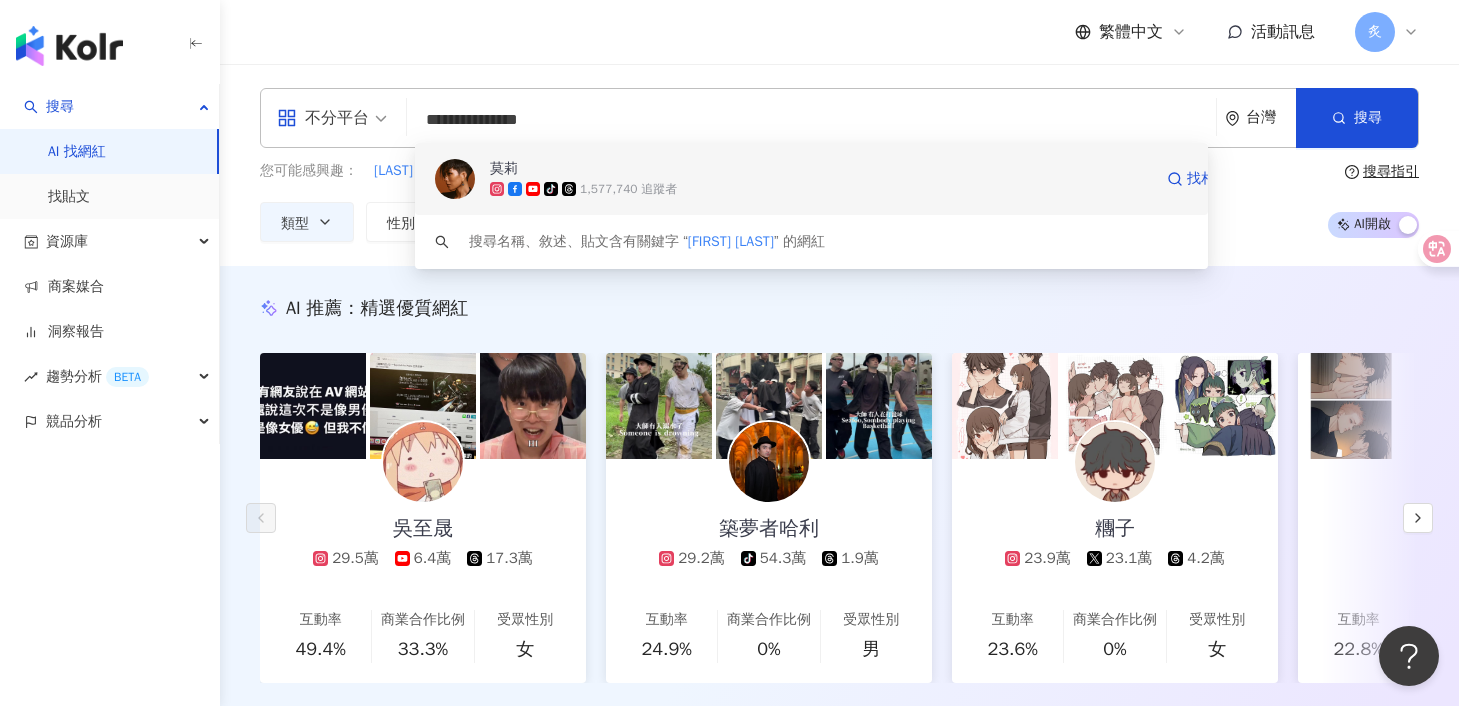 click on "tiktok-icon 1,577,740   追蹤者" at bounding box center [821, 189] 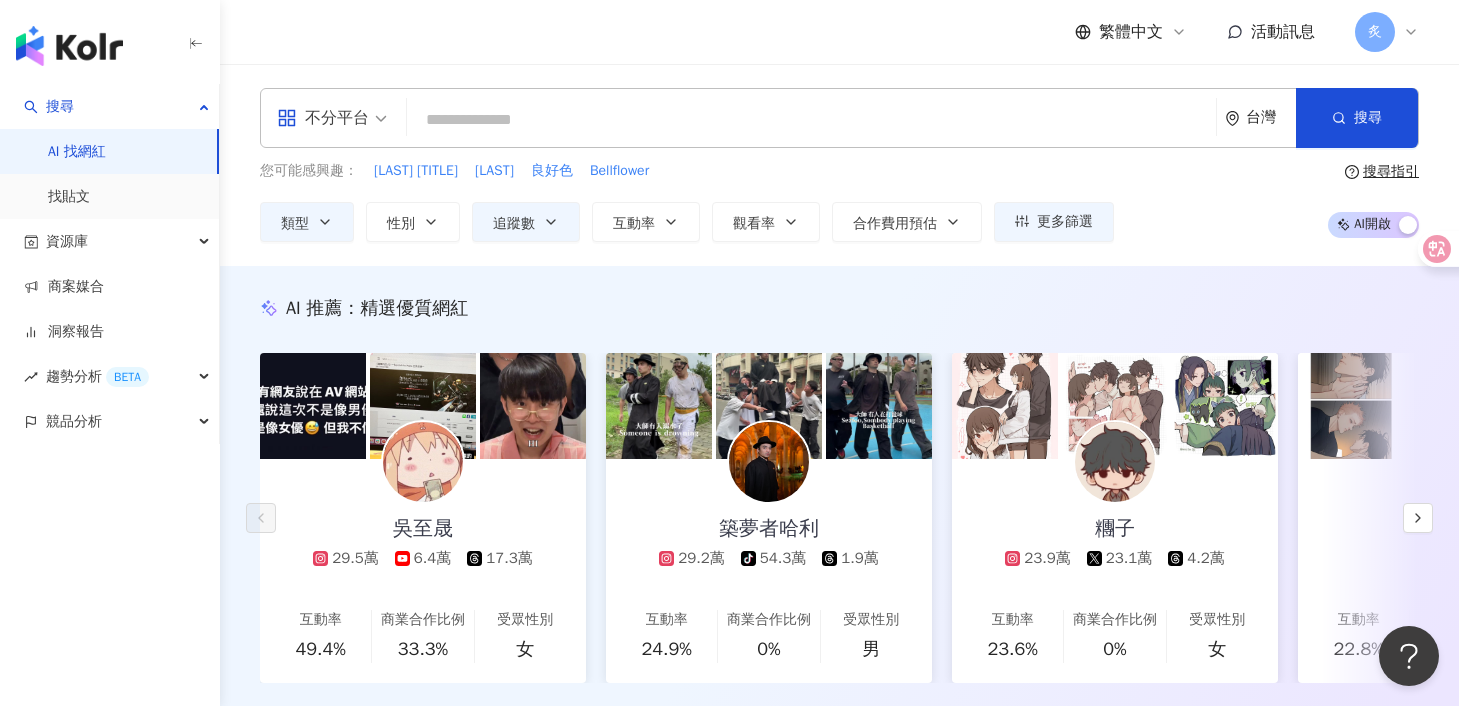 click at bounding box center (811, 120) 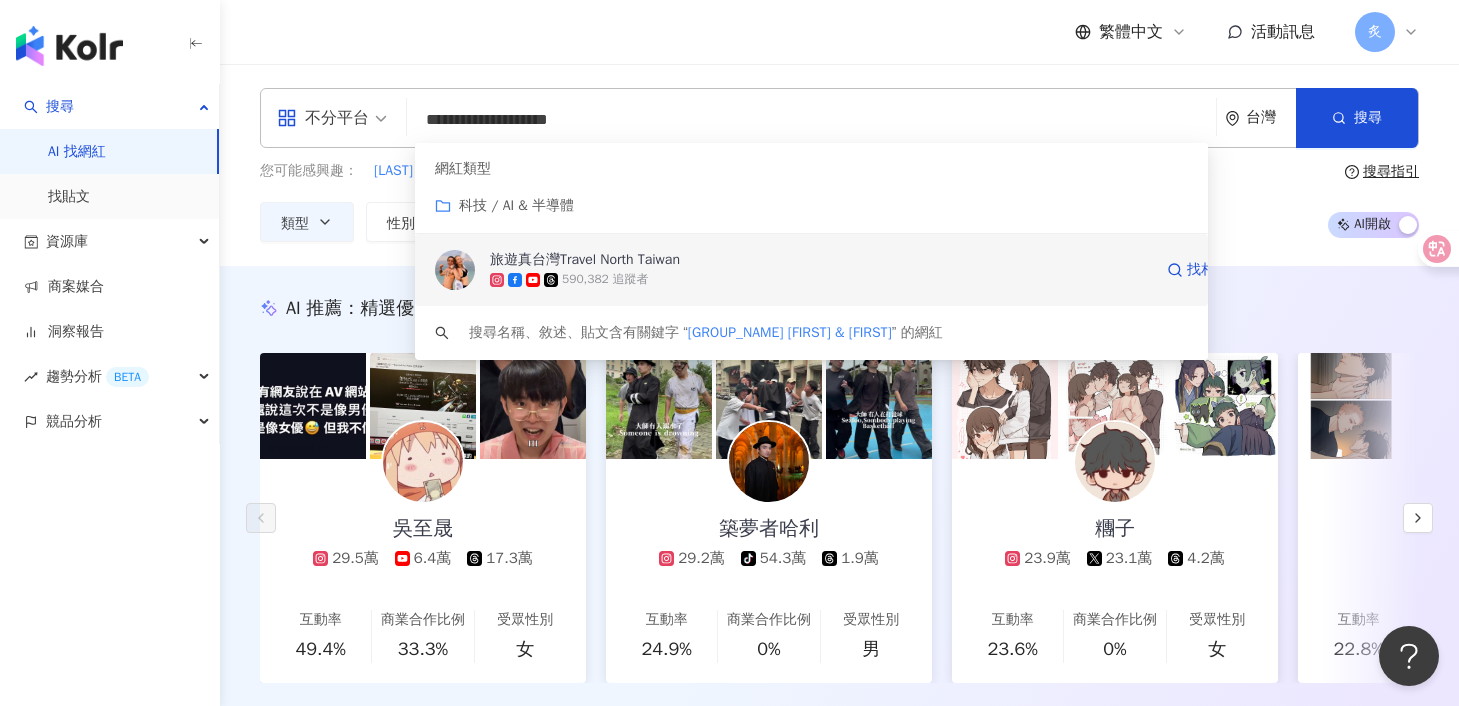 click on "590,382   追蹤者" at bounding box center (821, 280) 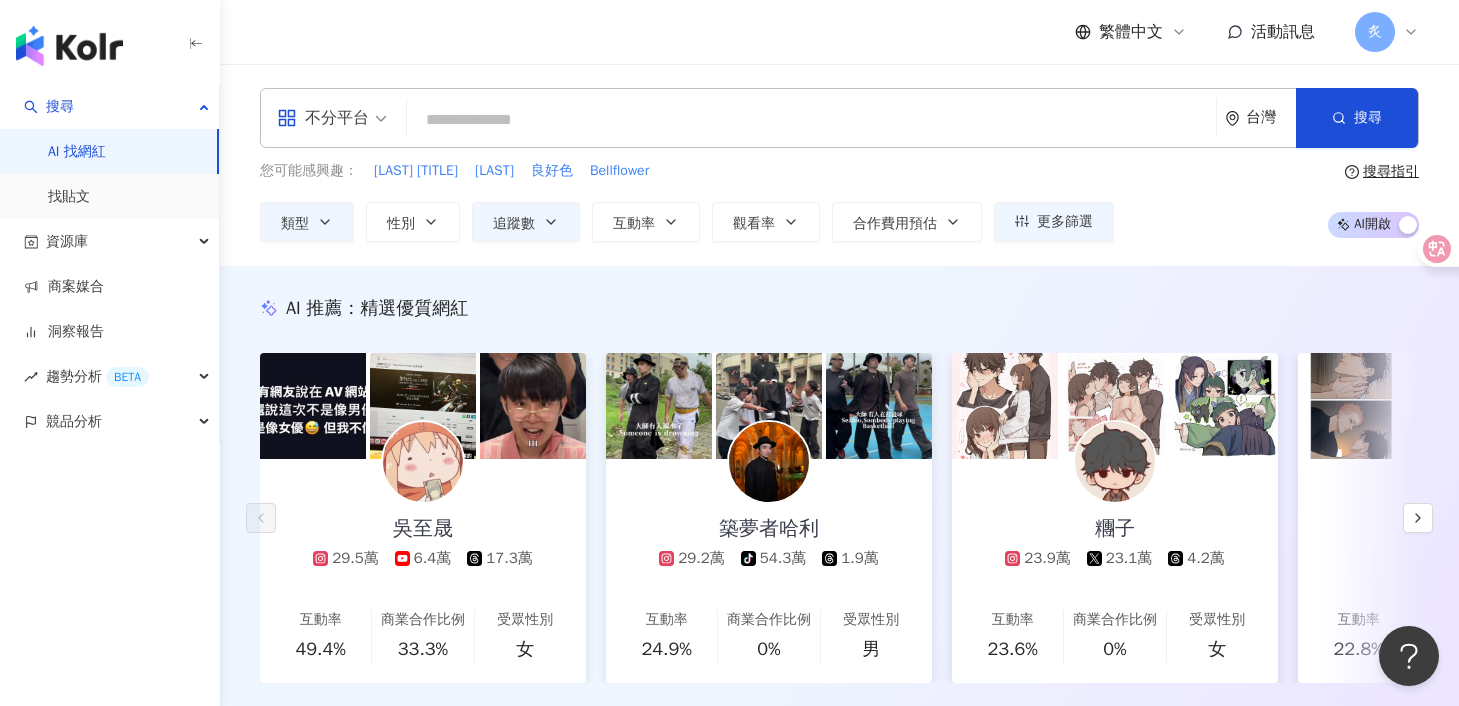 click at bounding box center [811, 120] 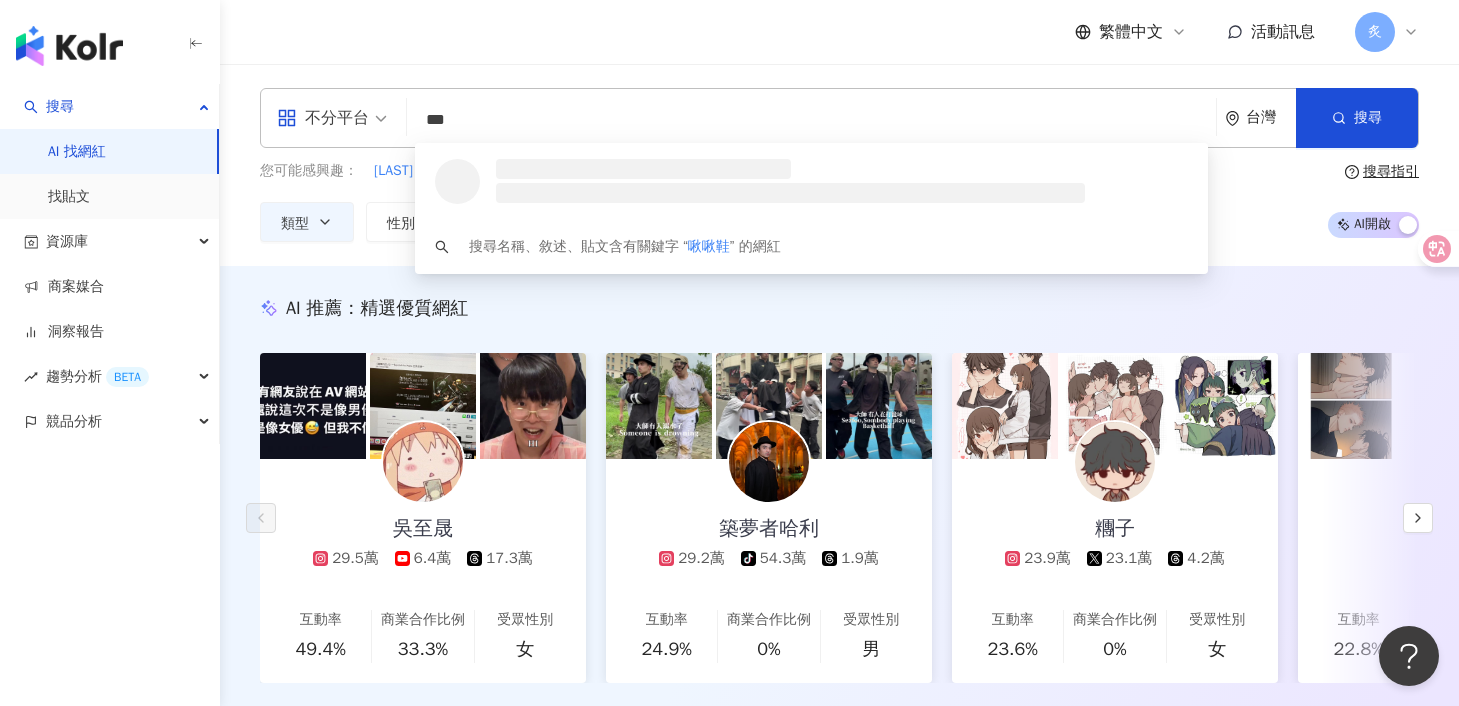 click at bounding box center [790, 193] 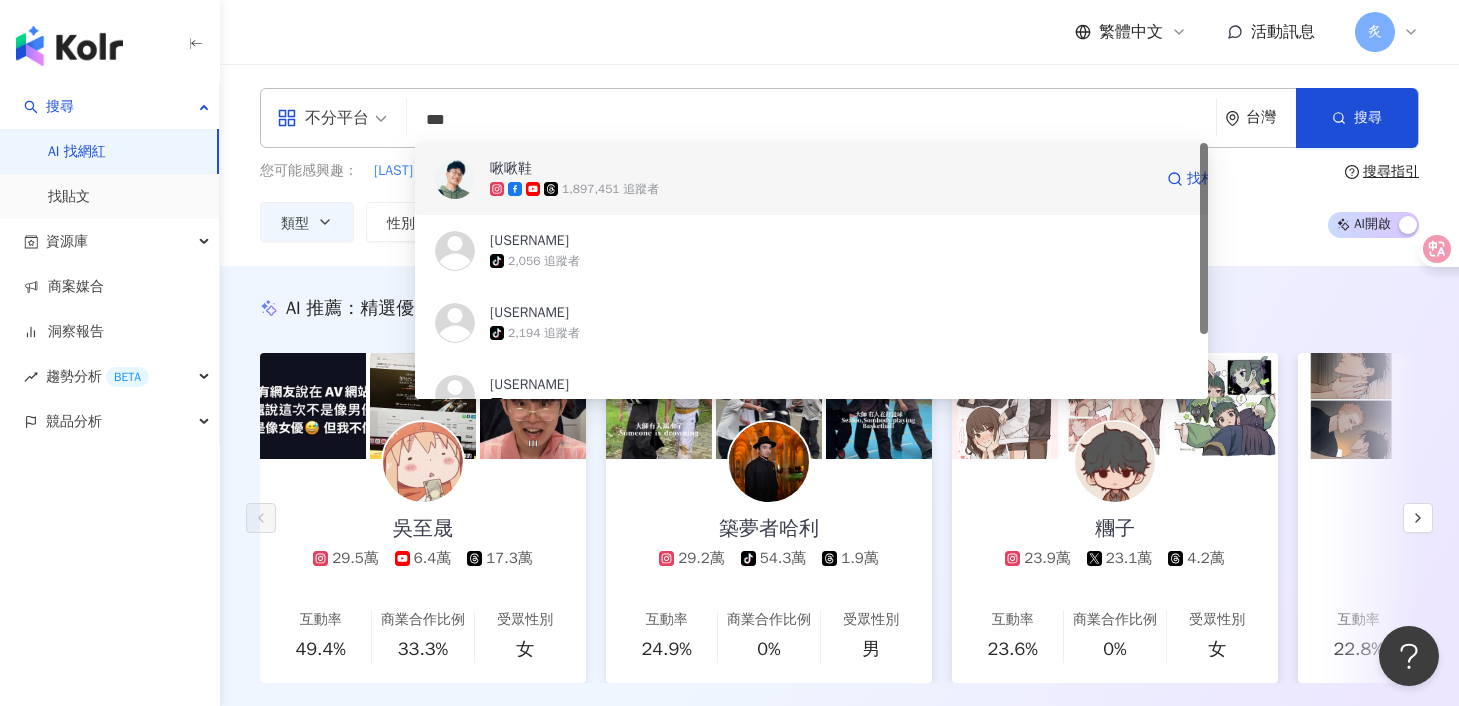 click on "啾啾鞋 1,897,451   追蹤者 找相似" at bounding box center [811, 179] 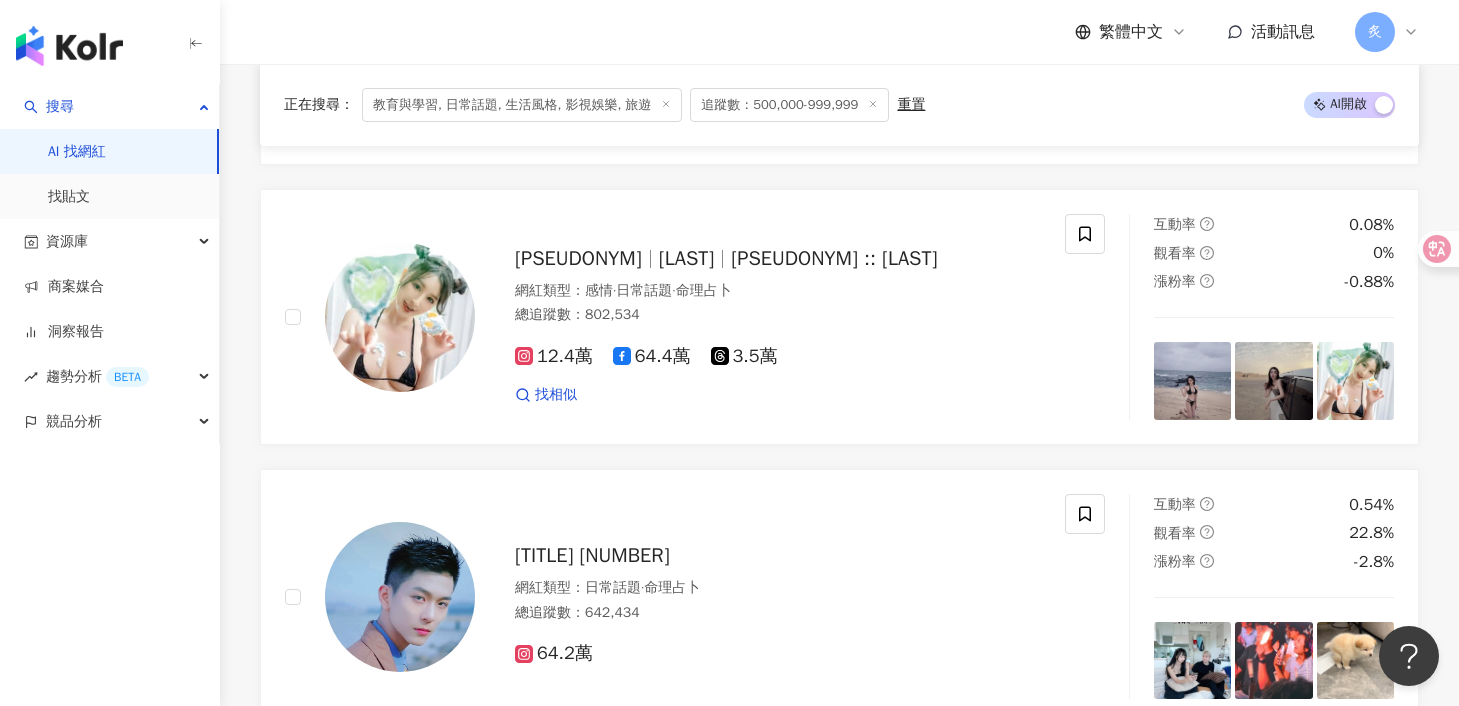 scroll, scrollTop: 2818, scrollLeft: 0, axis: vertical 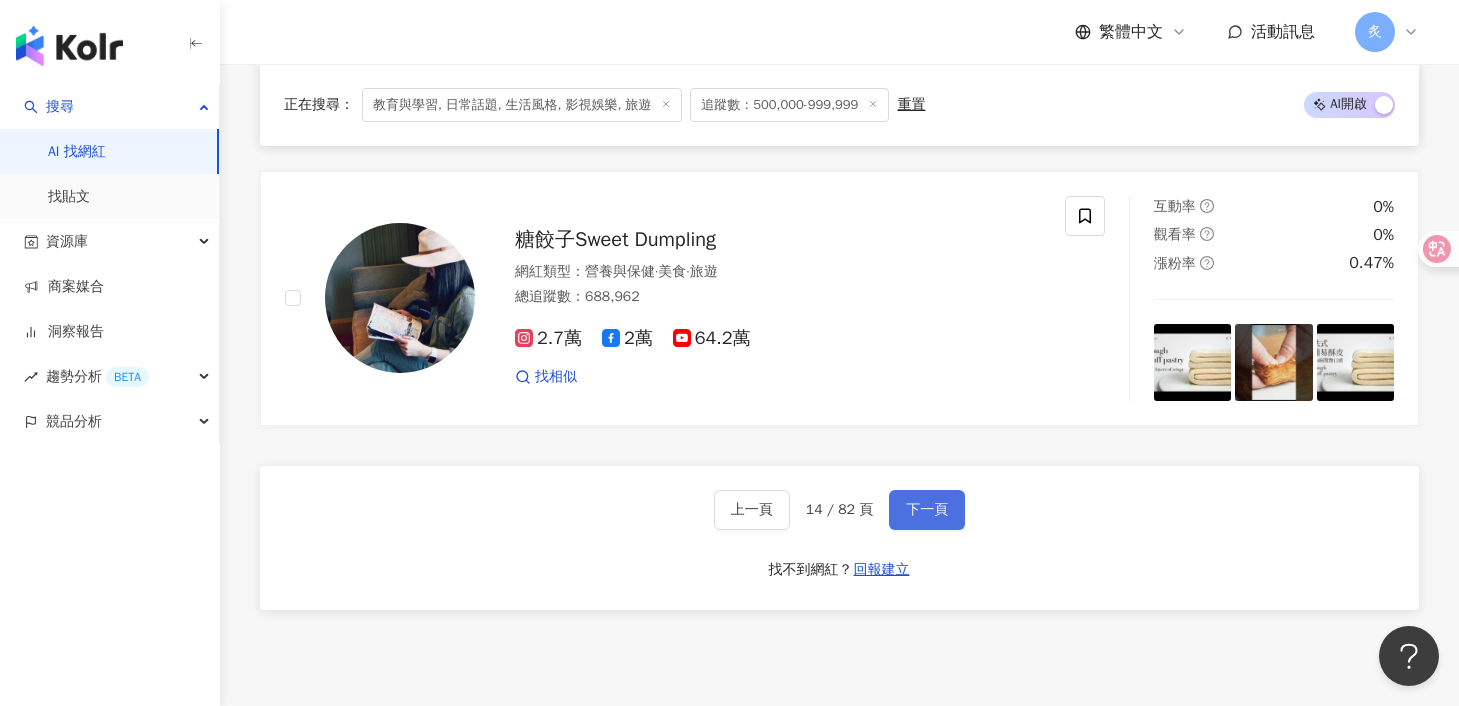 click on "下一頁" at bounding box center [927, 510] 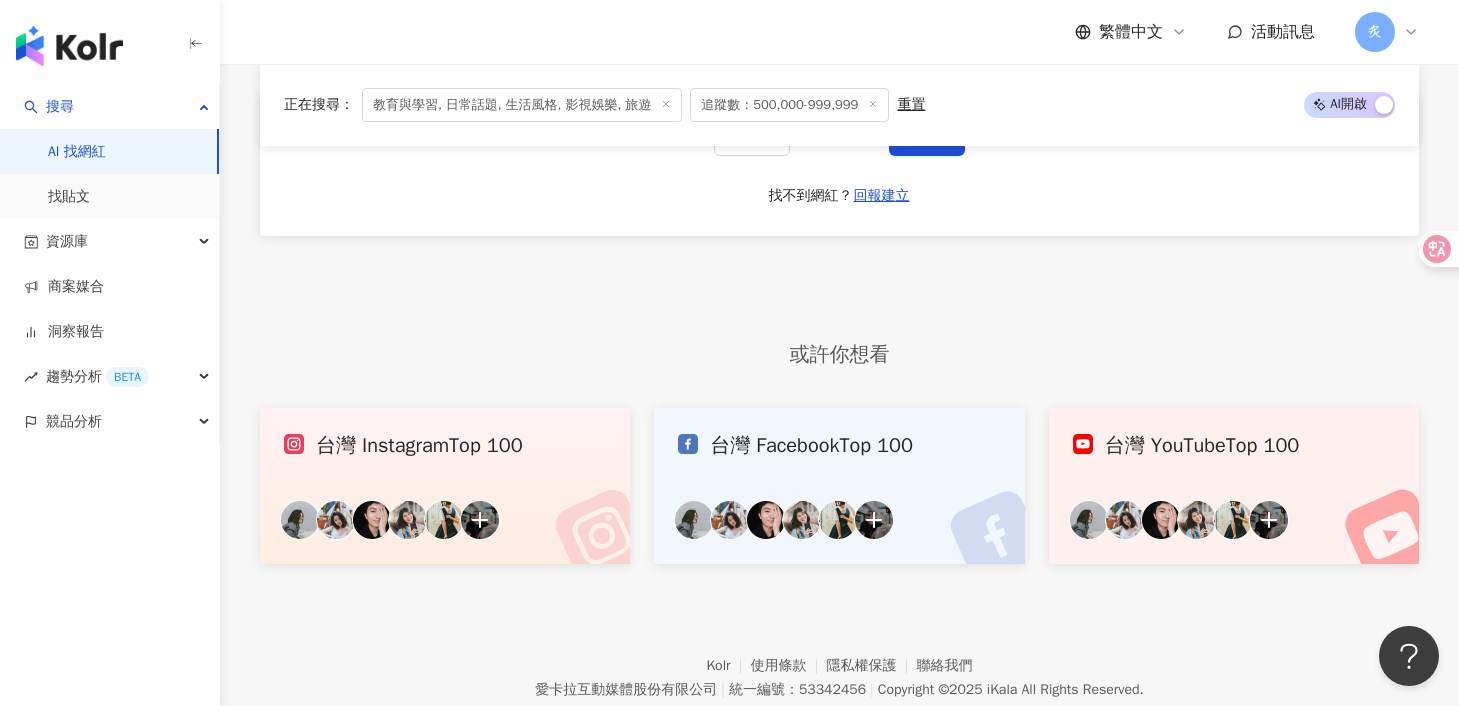 scroll, scrollTop: 4022, scrollLeft: 0, axis: vertical 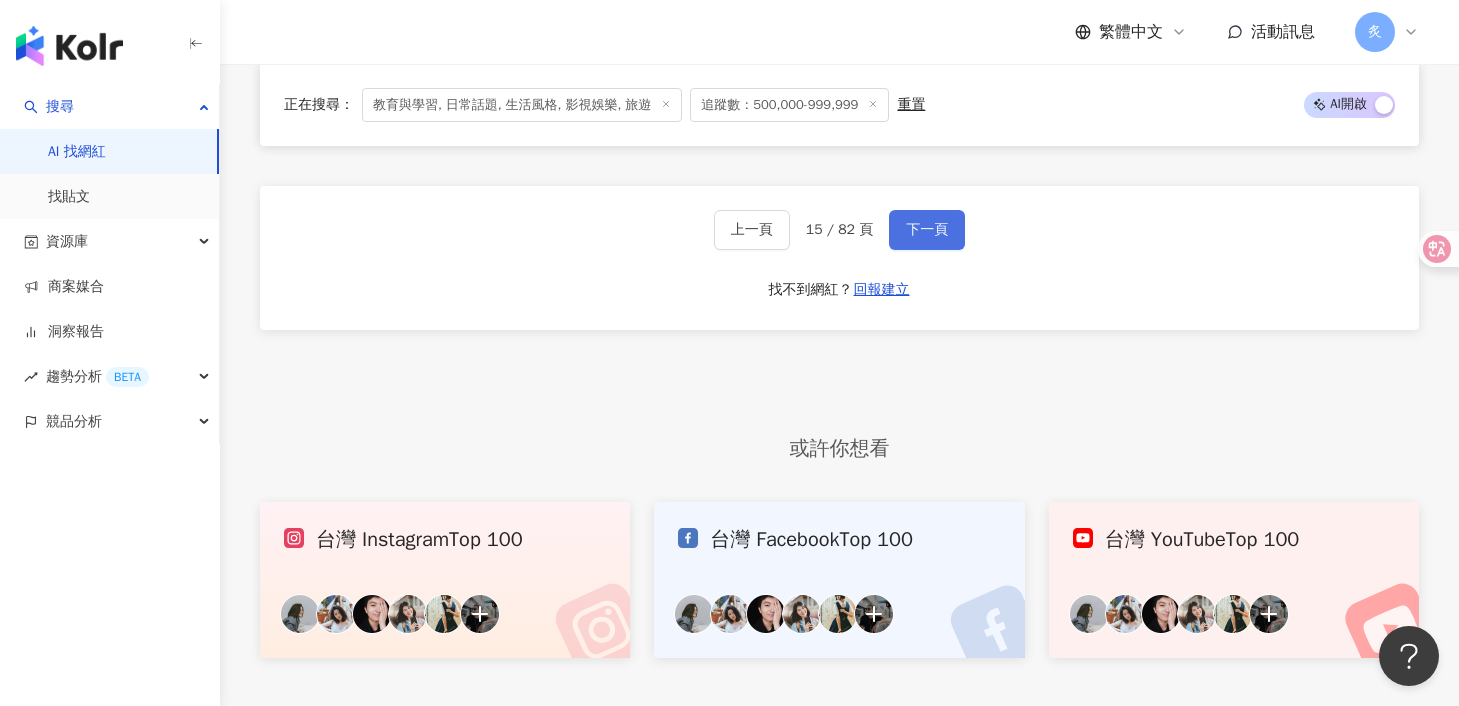 click on "下一頁" at bounding box center [927, 230] 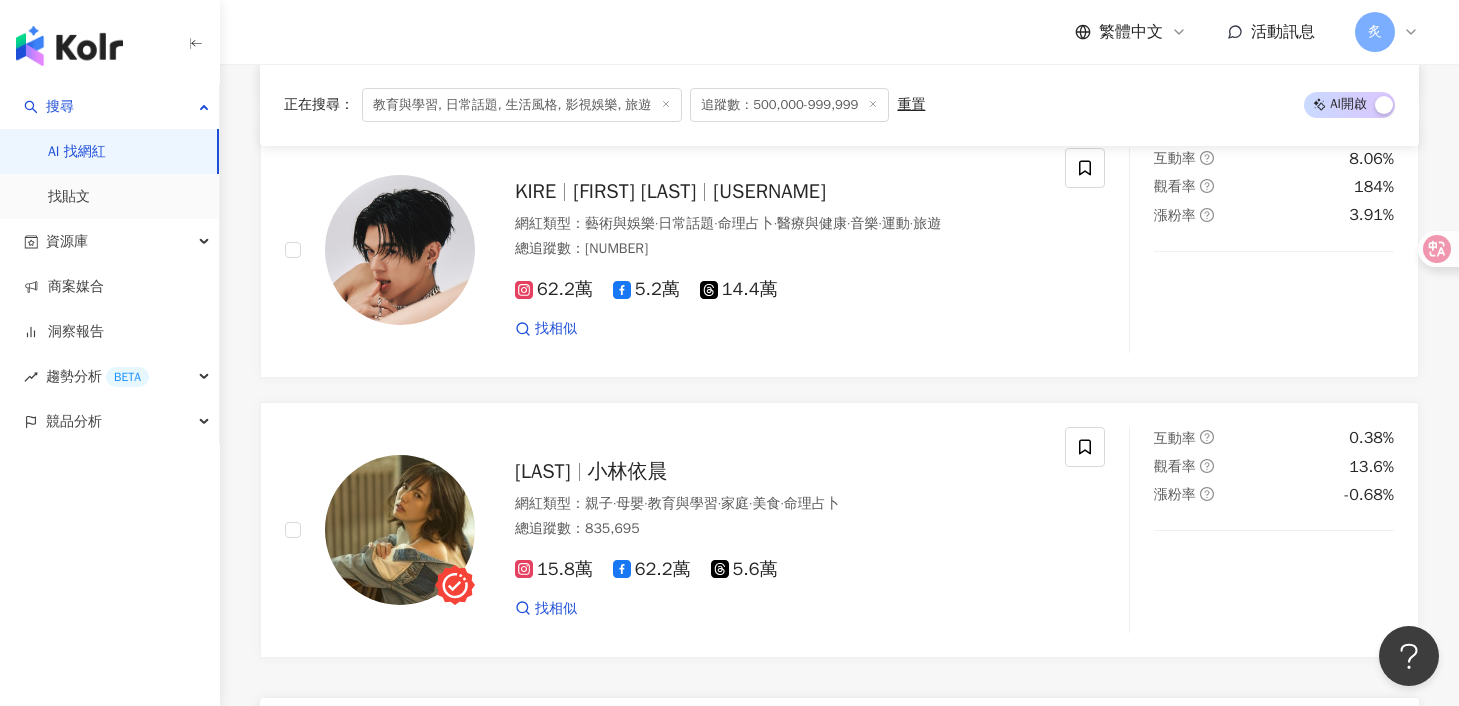 scroll, scrollTop: 3777, scrollLeft: 0, axis: vertical 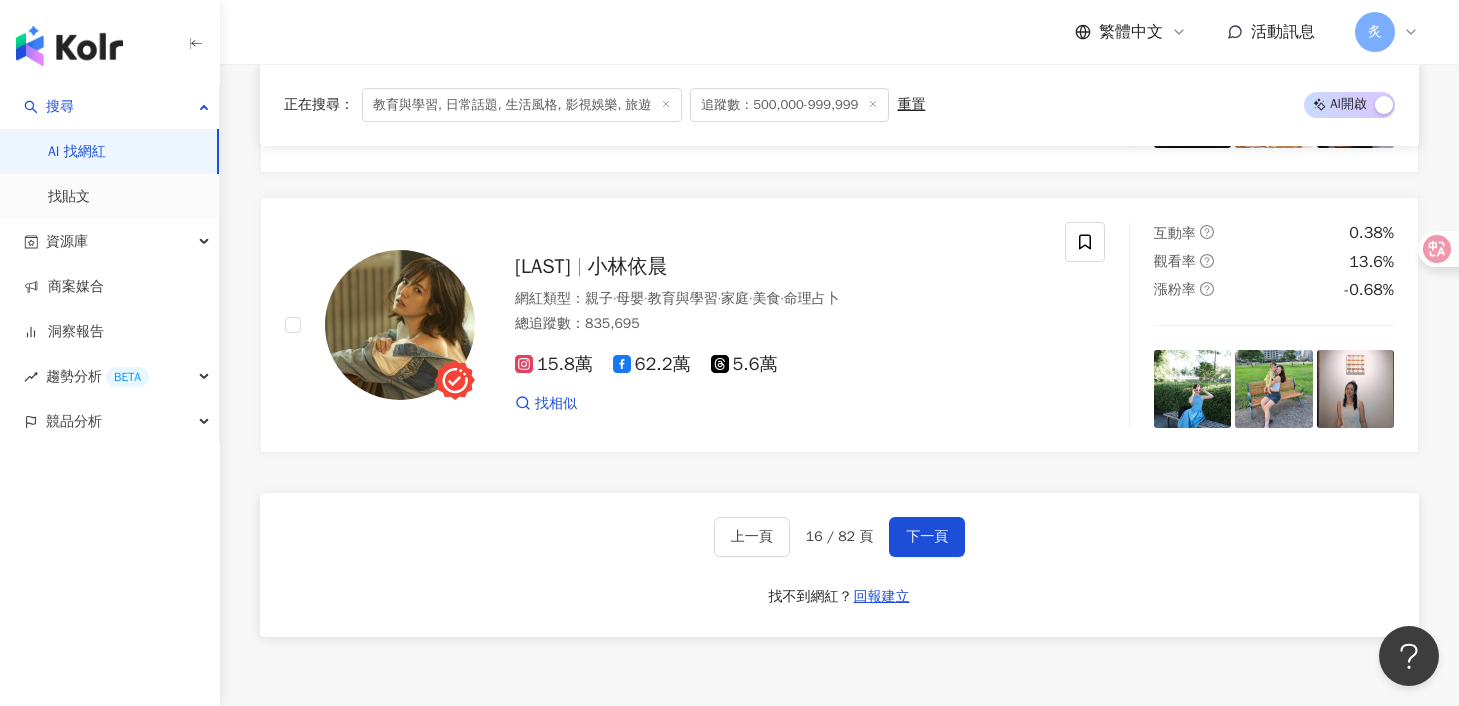 click on "上一頁 16 / 82 頁 下一頁 找不到網紅？ 回報建立" at bounding box center [839, 565] 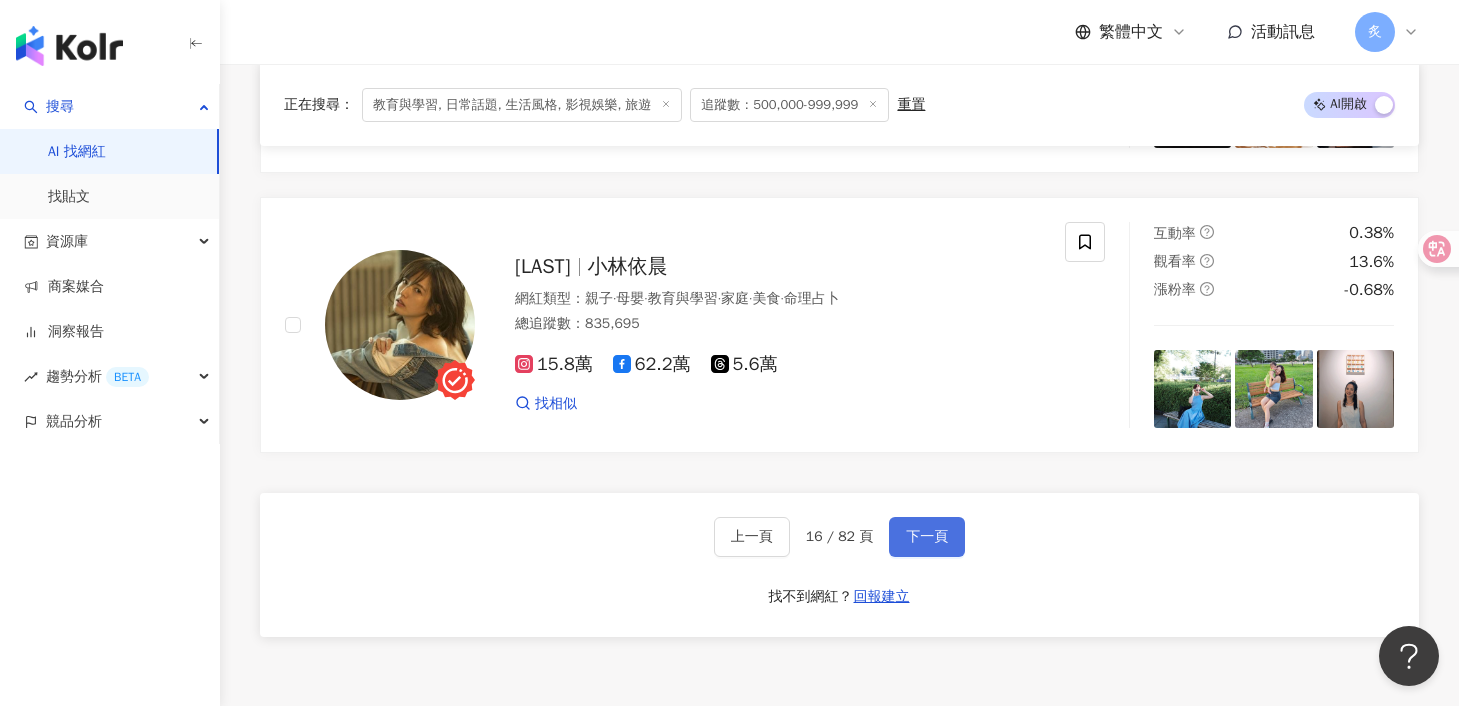 click on "下一頁" at bounding box center (927, 537) 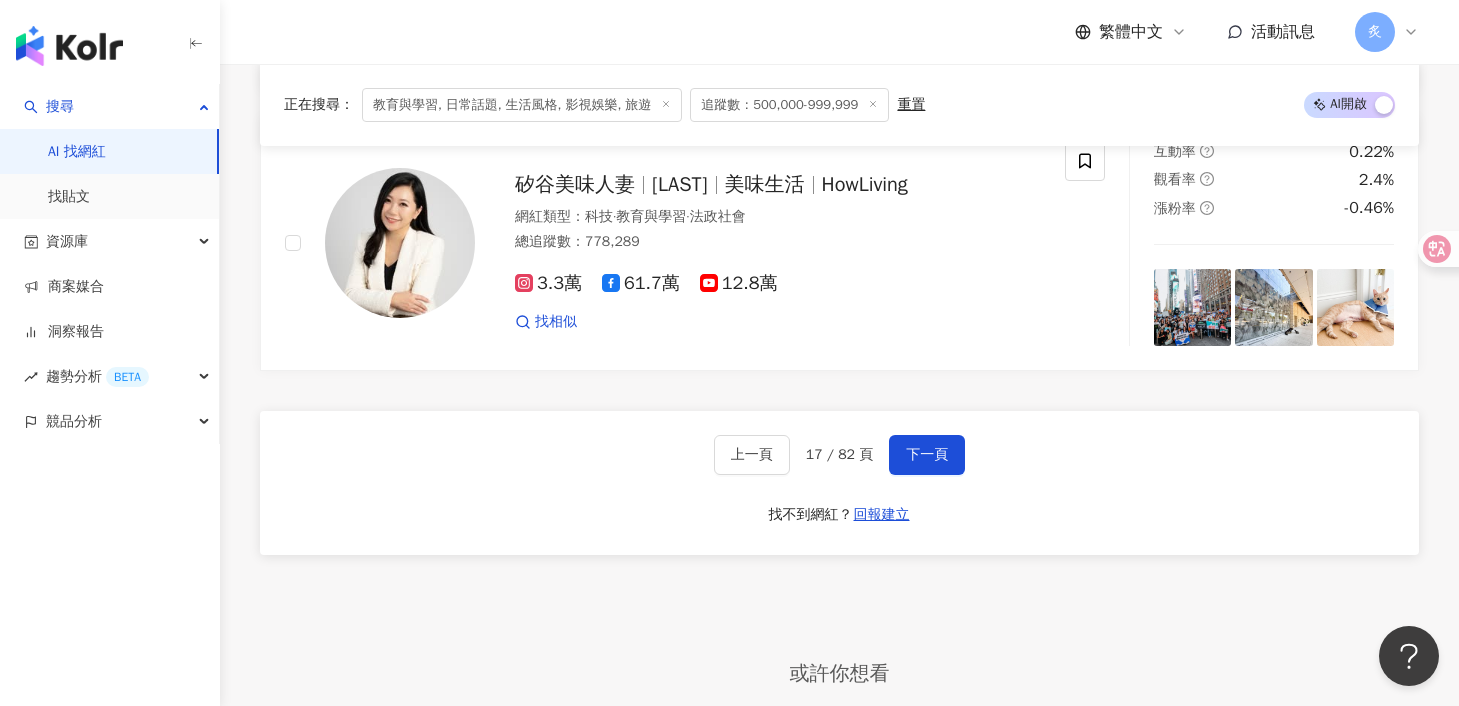 scroll, scrollTop: 3861, scrollLeft: 0, axis: vertical 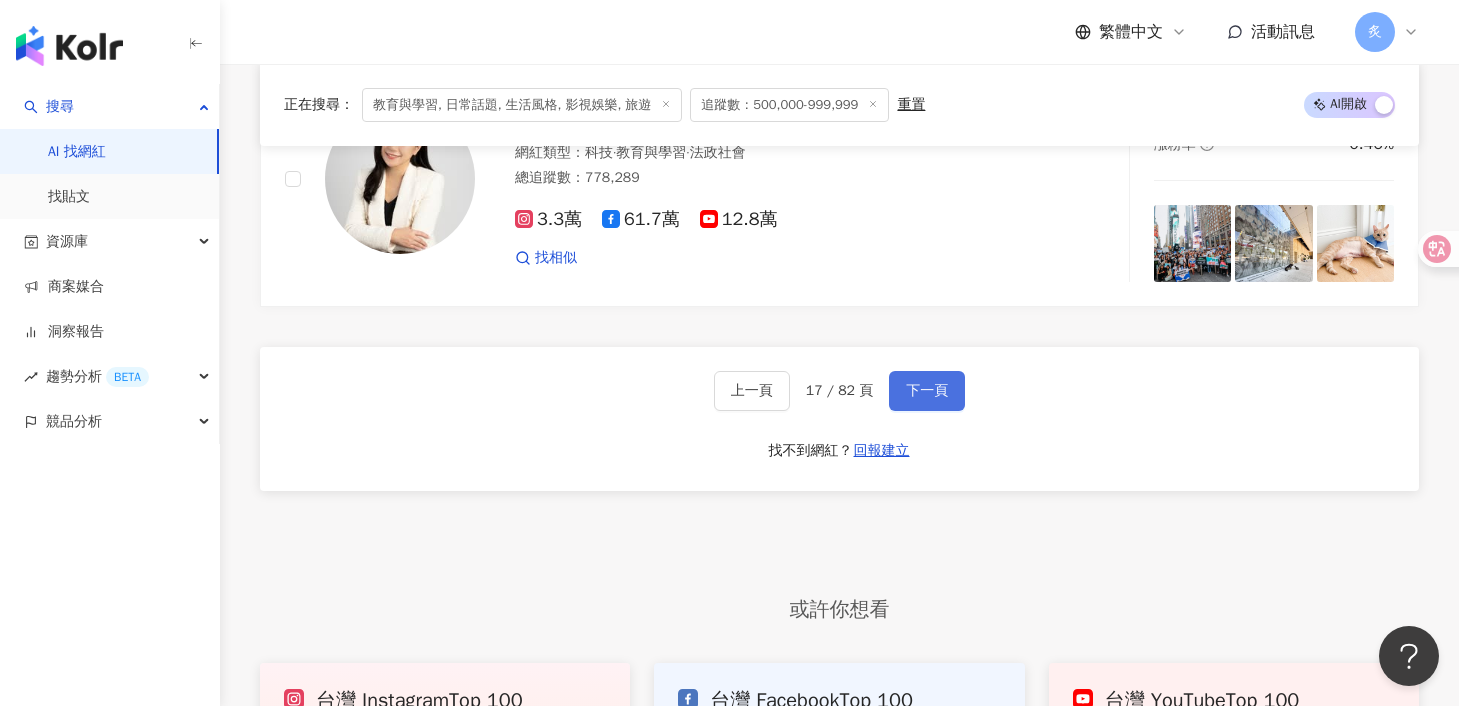 click on "下一頁" at bounding box center (927, 391) 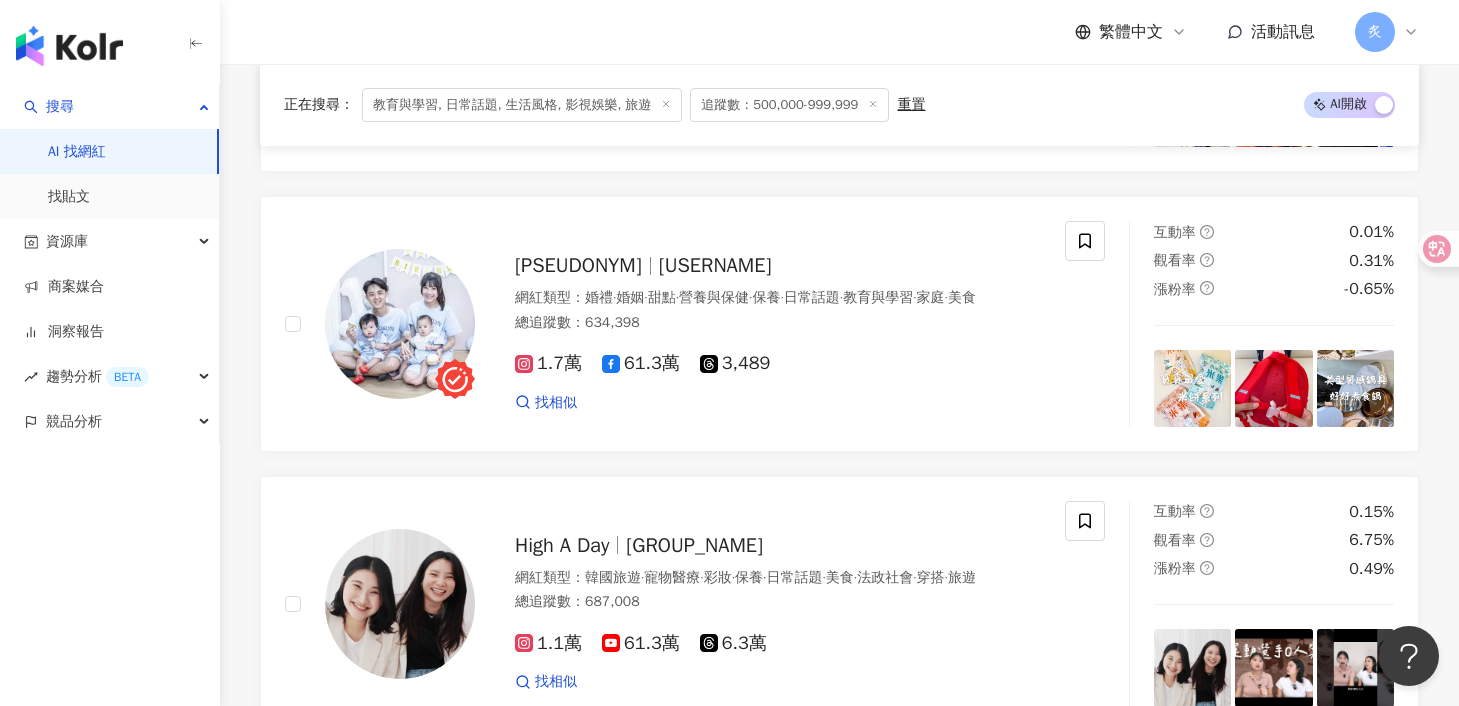 scroll, scrollTop: 3133, scrollLeft: 0, axis: vertical 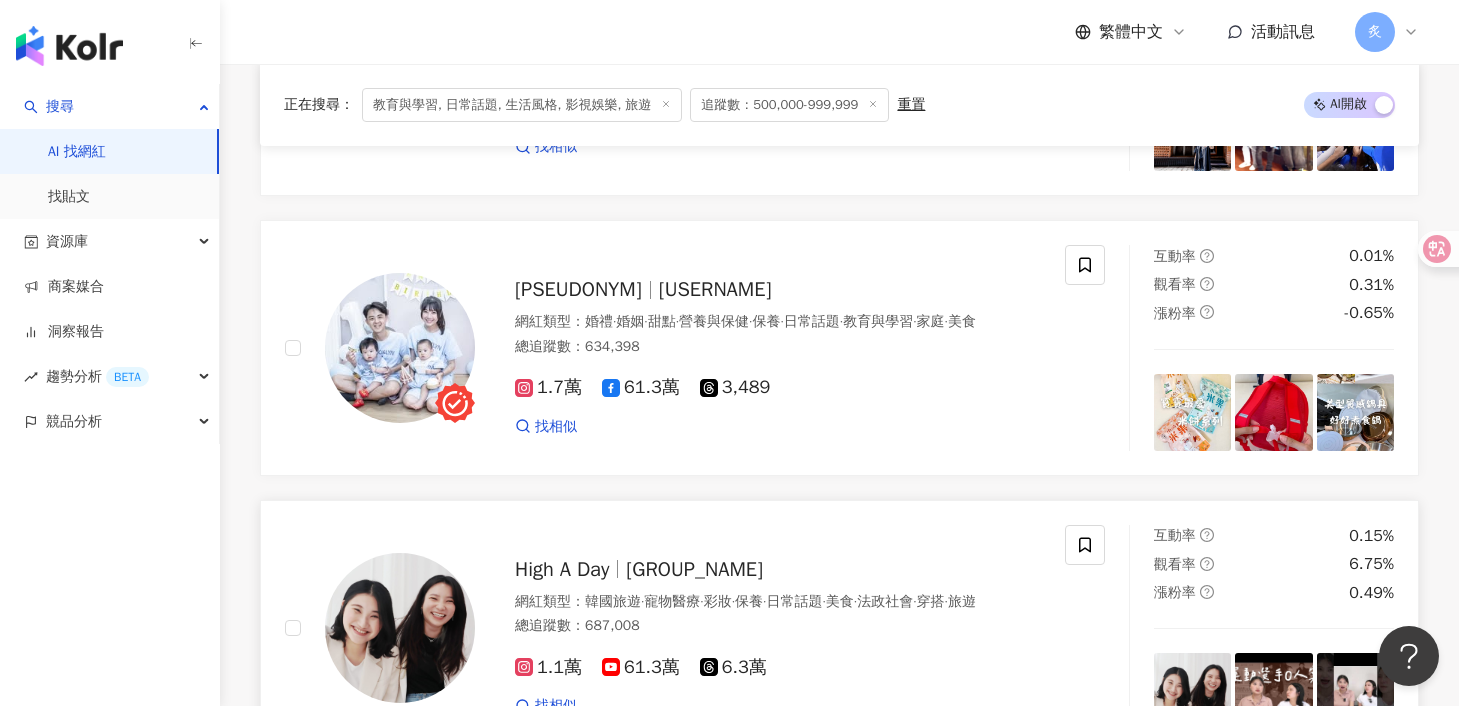 click on "台灣妞與喜娜" at bounding box center [694, 569] 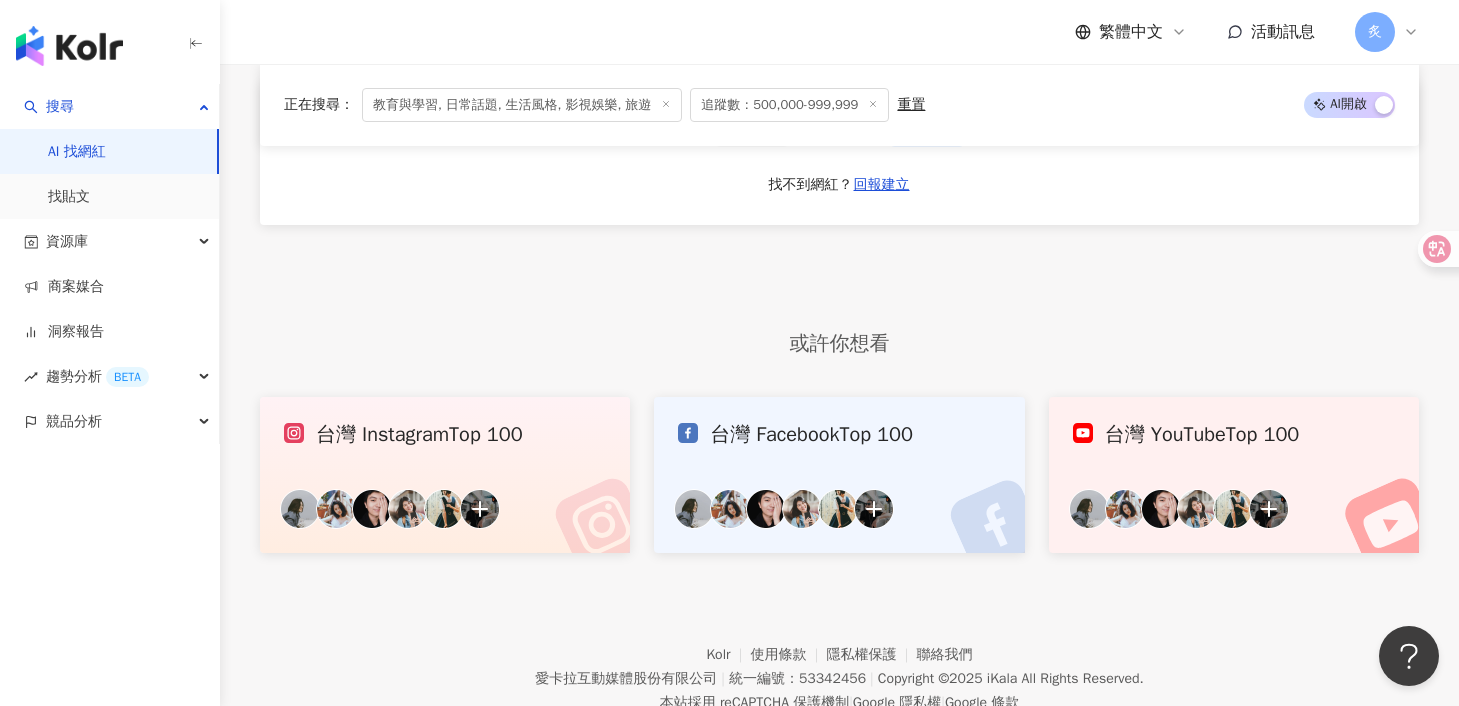 scroll, scrollTop: 4041, scrollLeft: 0, axis: vertical 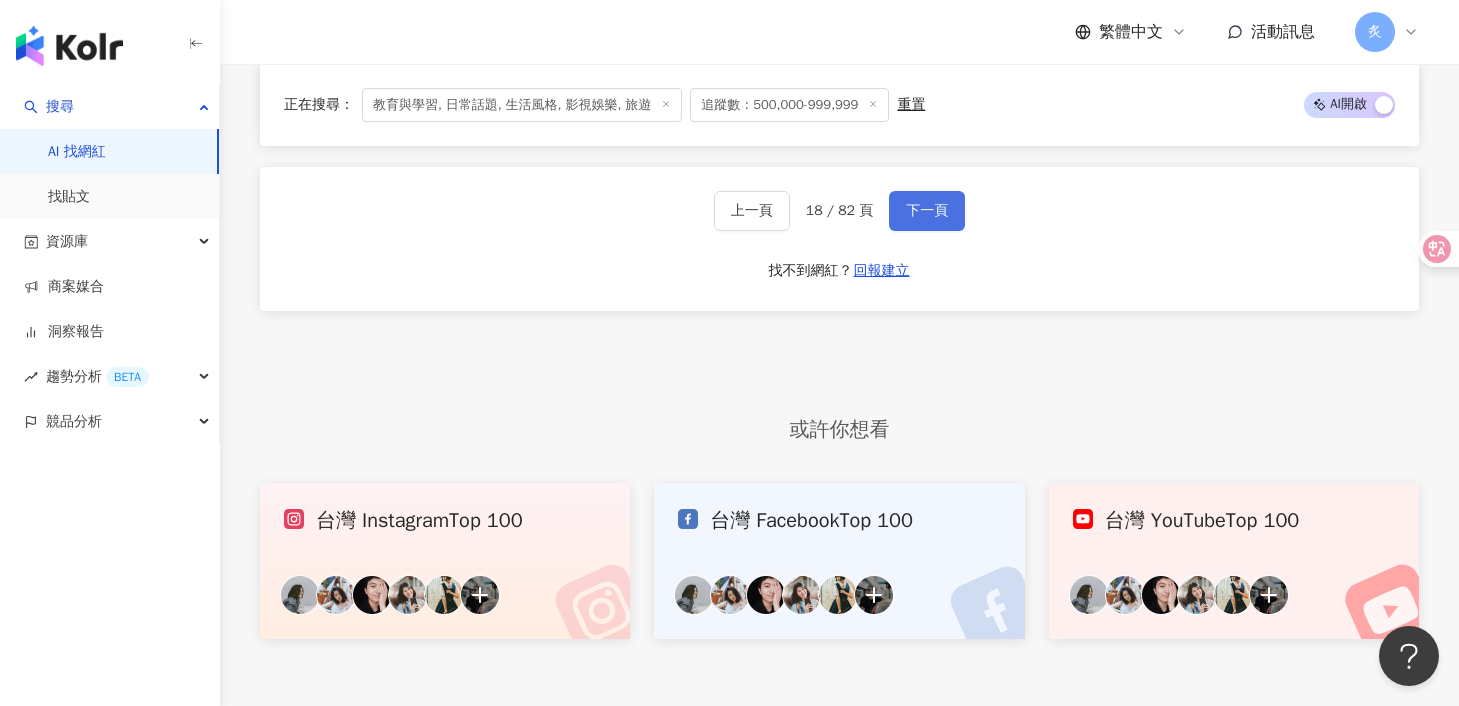 click on "下一頁" at bounding box center (927, 211) 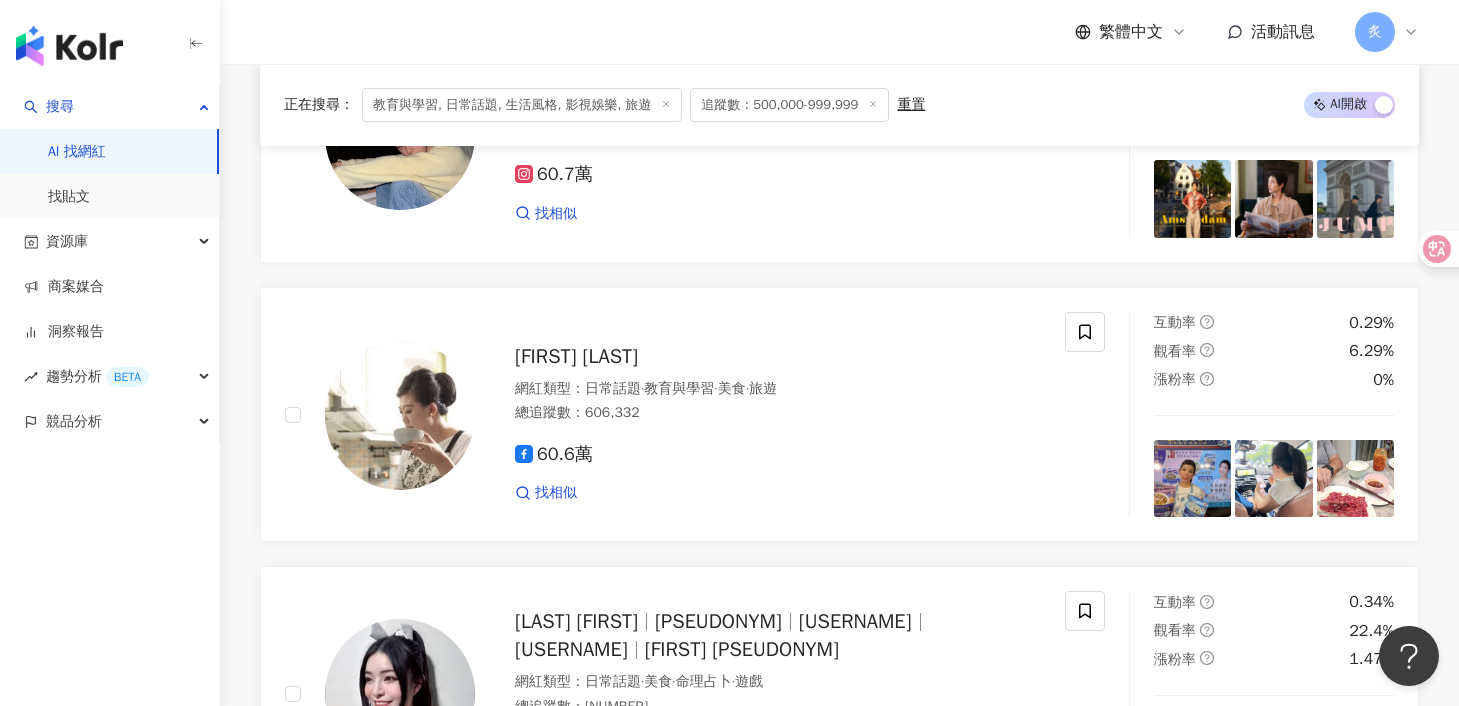 scroll, scrollTop: 3933, scrollLeft: 0, axis: vertical 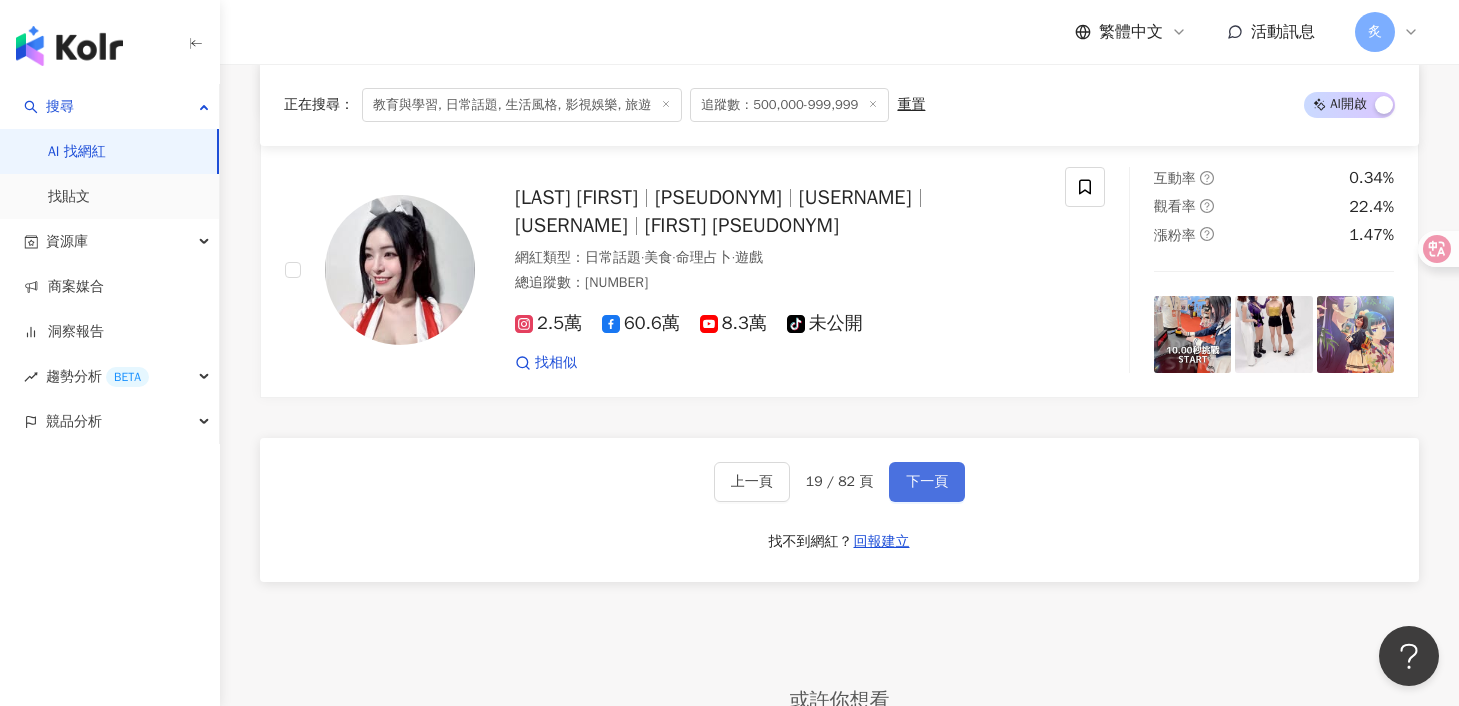 click on "下一頁" at bounding box center (927, 482) 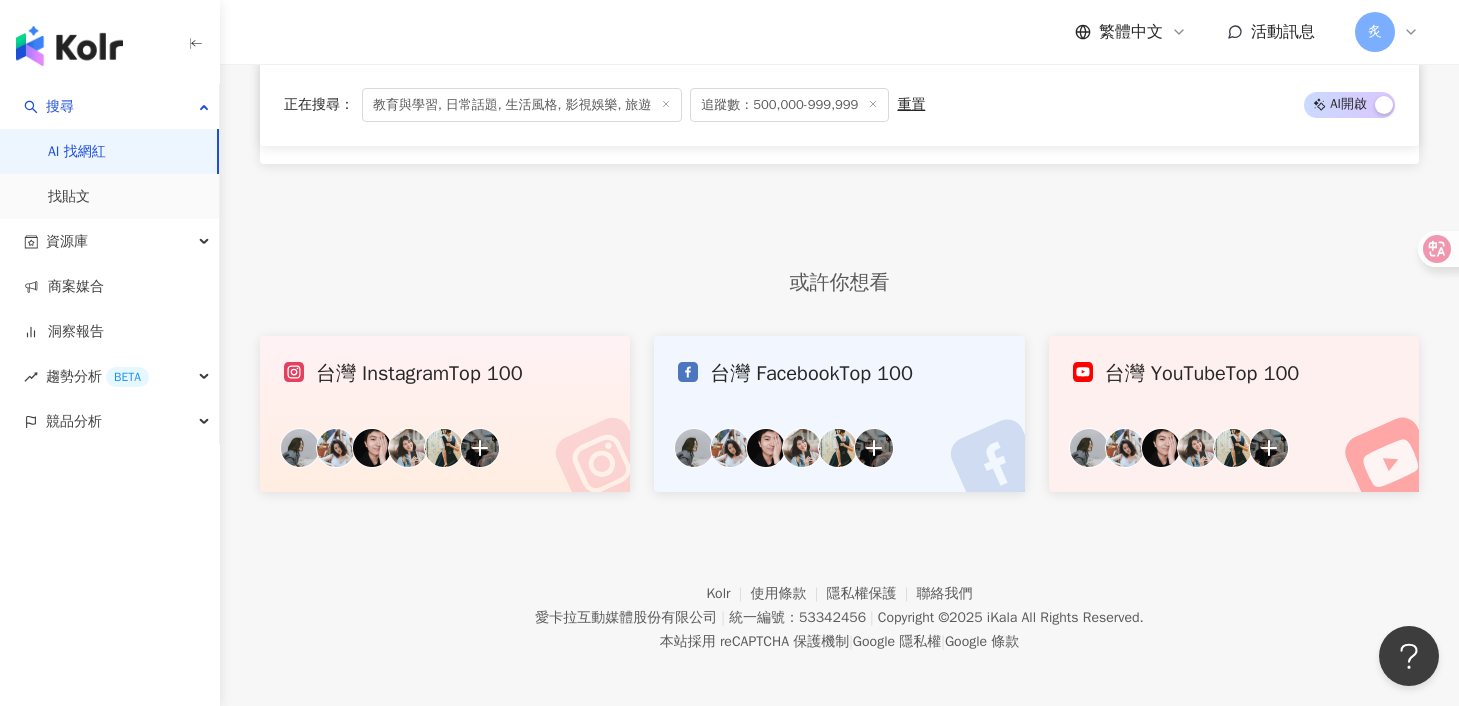 scroll, scrollTop: 4016, scrollLeft: 0, axis: vertical 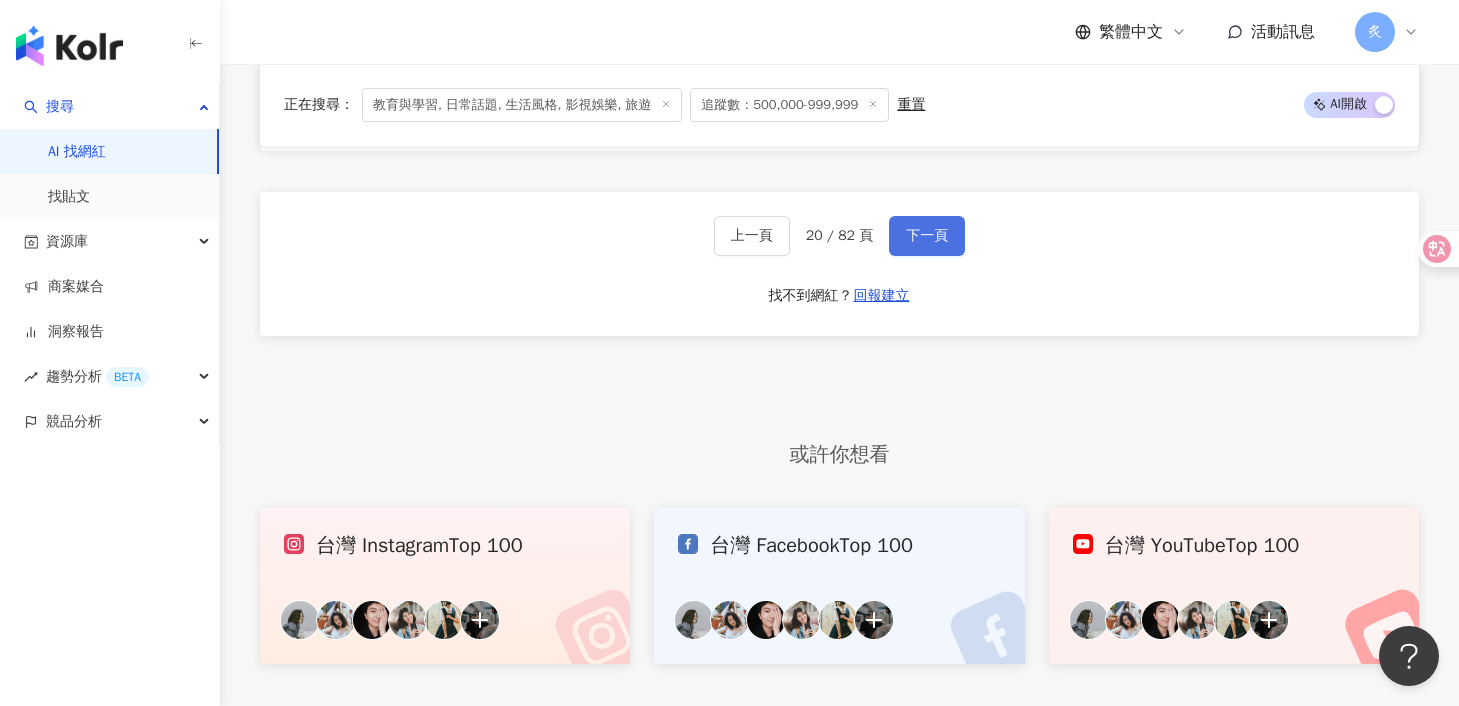 click on "下一頁" at bounding box center [927, 236] 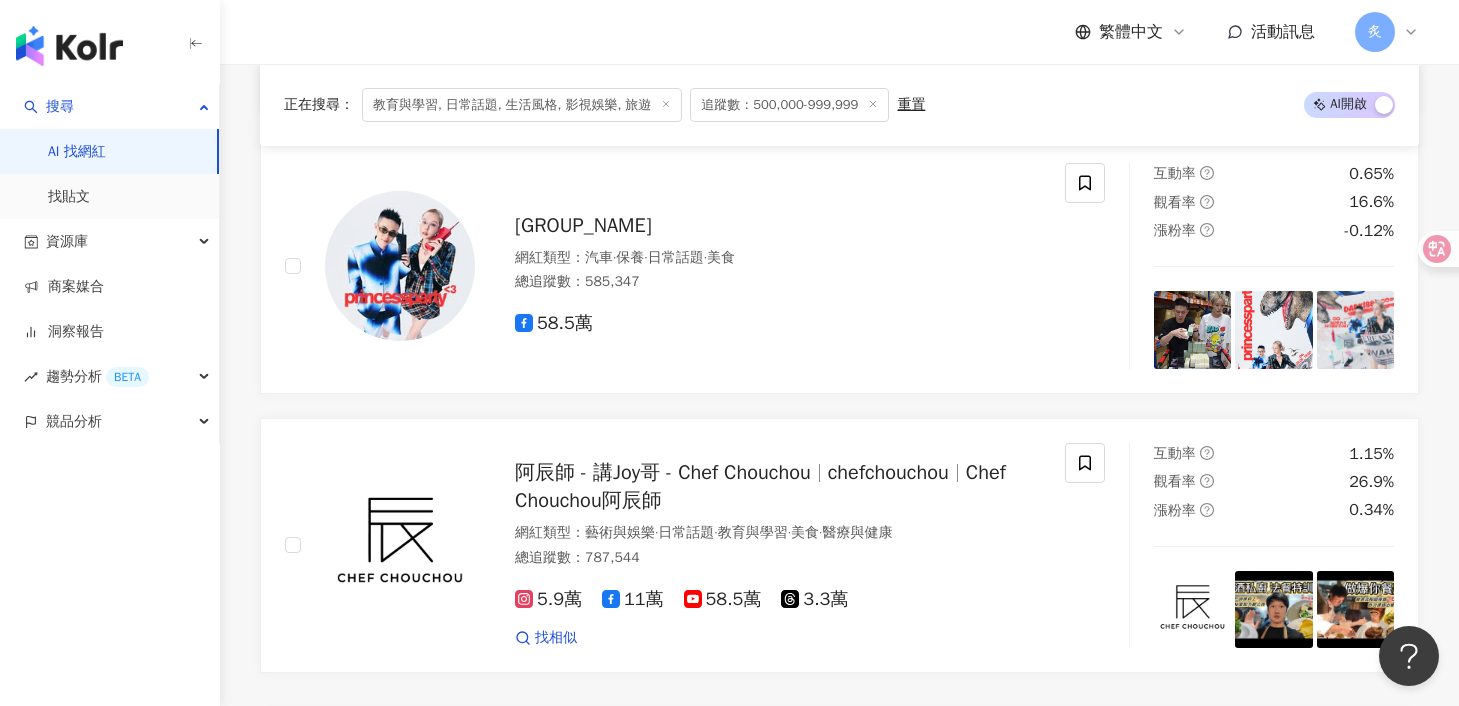 scroll, scrollTop: 3411, scrollLeft: 0, axis: vertical 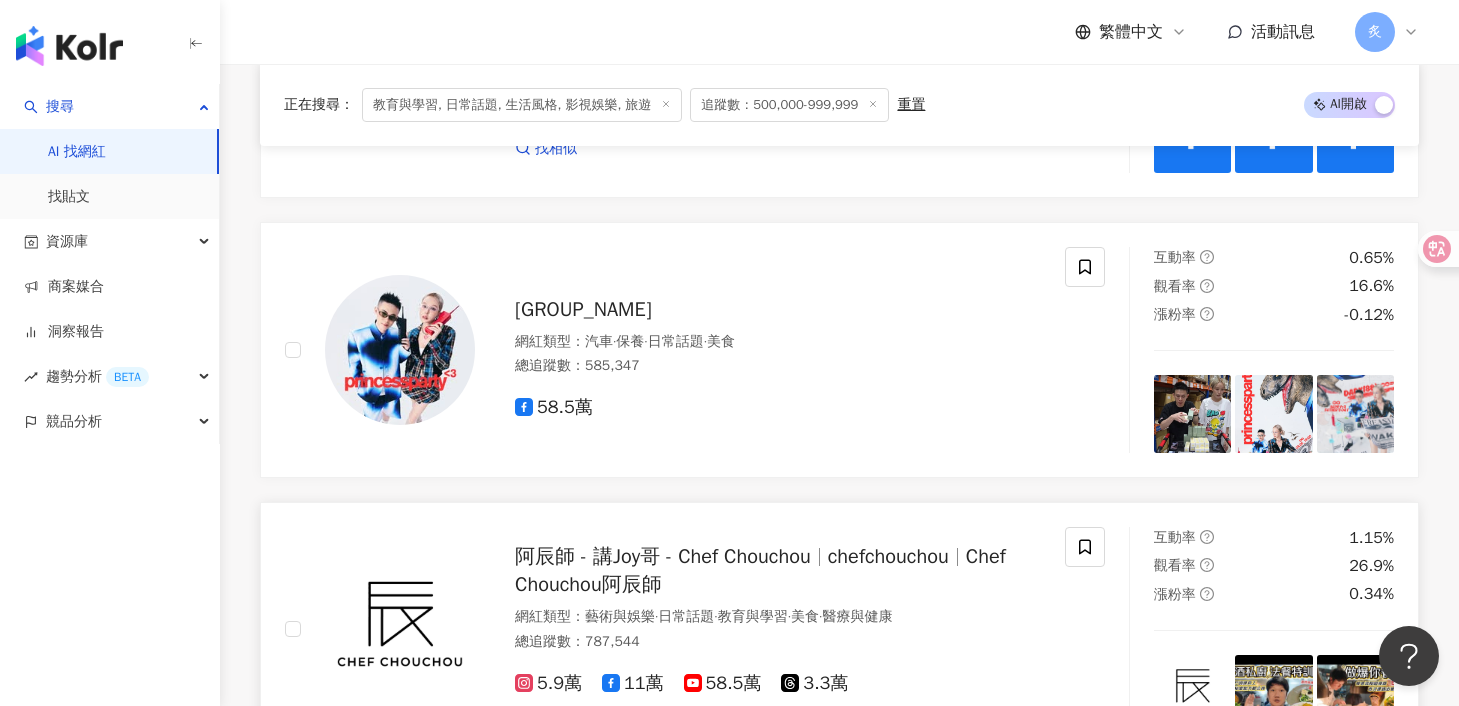click on "阿辰師 - 講Joy哥 - Chef Chouchou chefchouchou Chef Chouchou阿辰師" at bounding box center (778, 571) 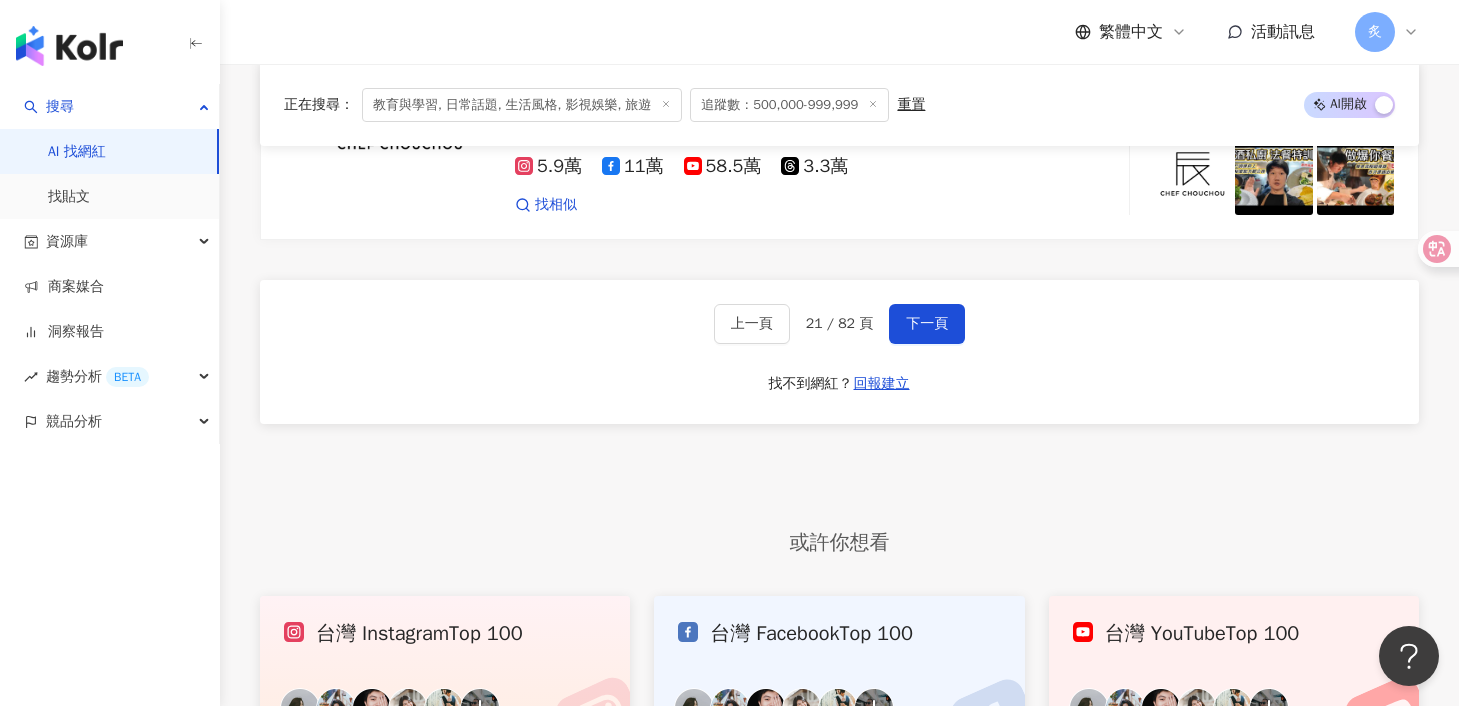 scroll, scrollTop: 4030, scrollLeft: 0, axis: vertical 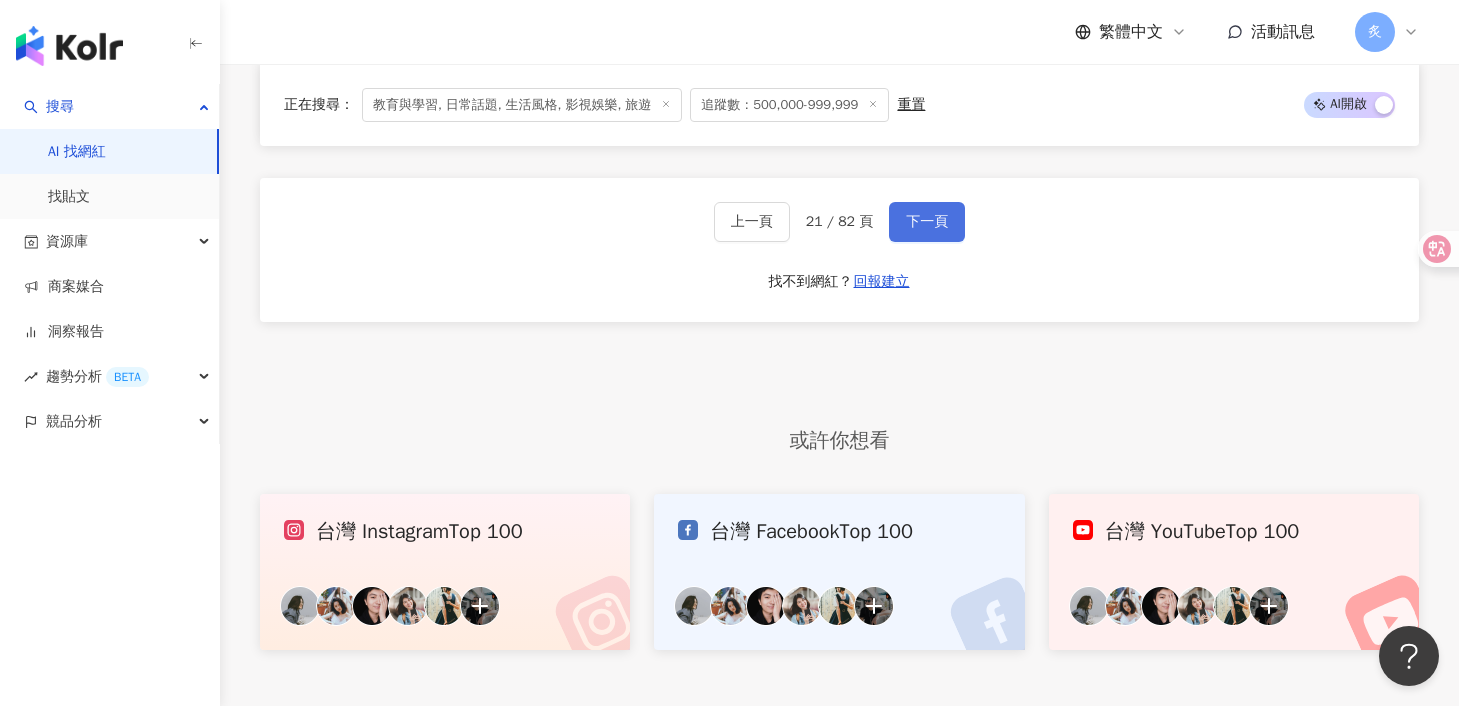 click on "下一頁" at bounding box center (927, 222) 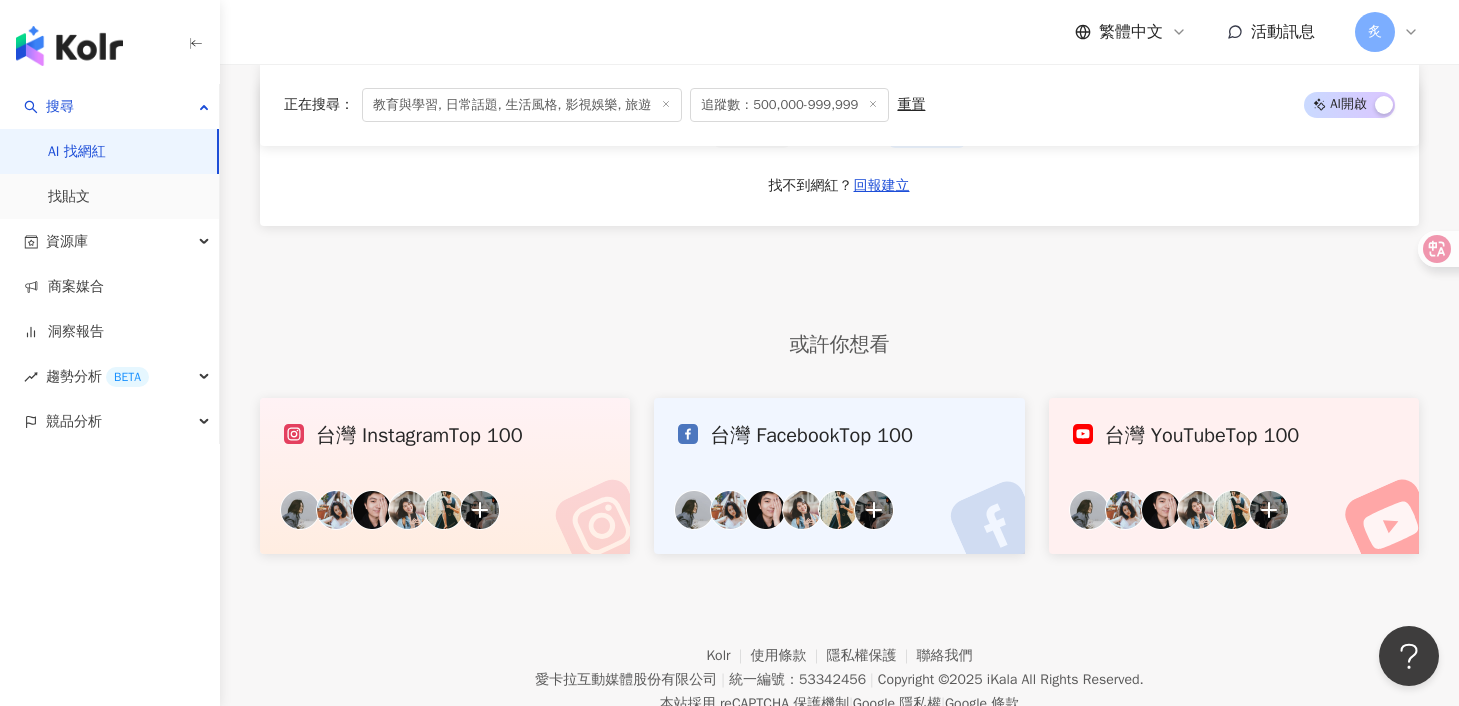 scroll, scrollTop: 4031, scrollLeft: 0, axis: vertical 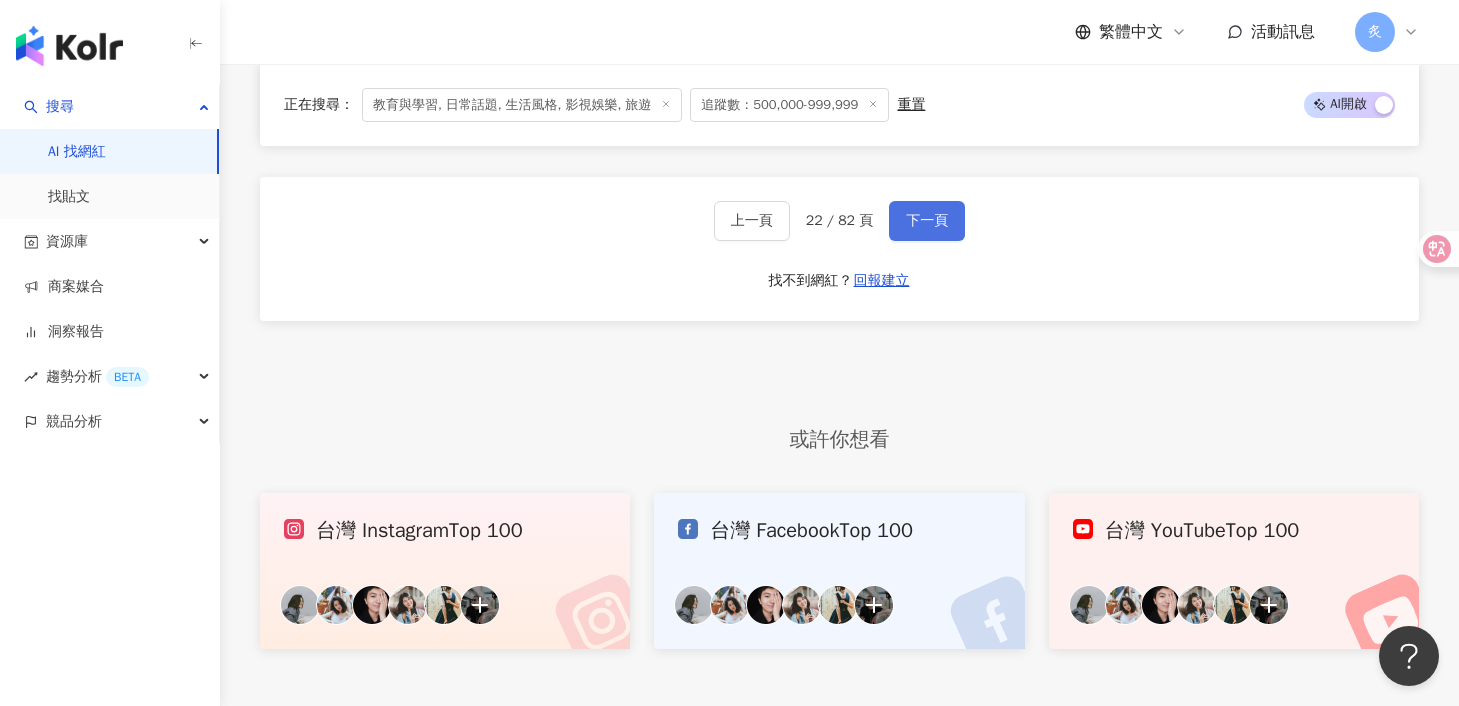 click on "下一頁" at bounding box center (927, 221) 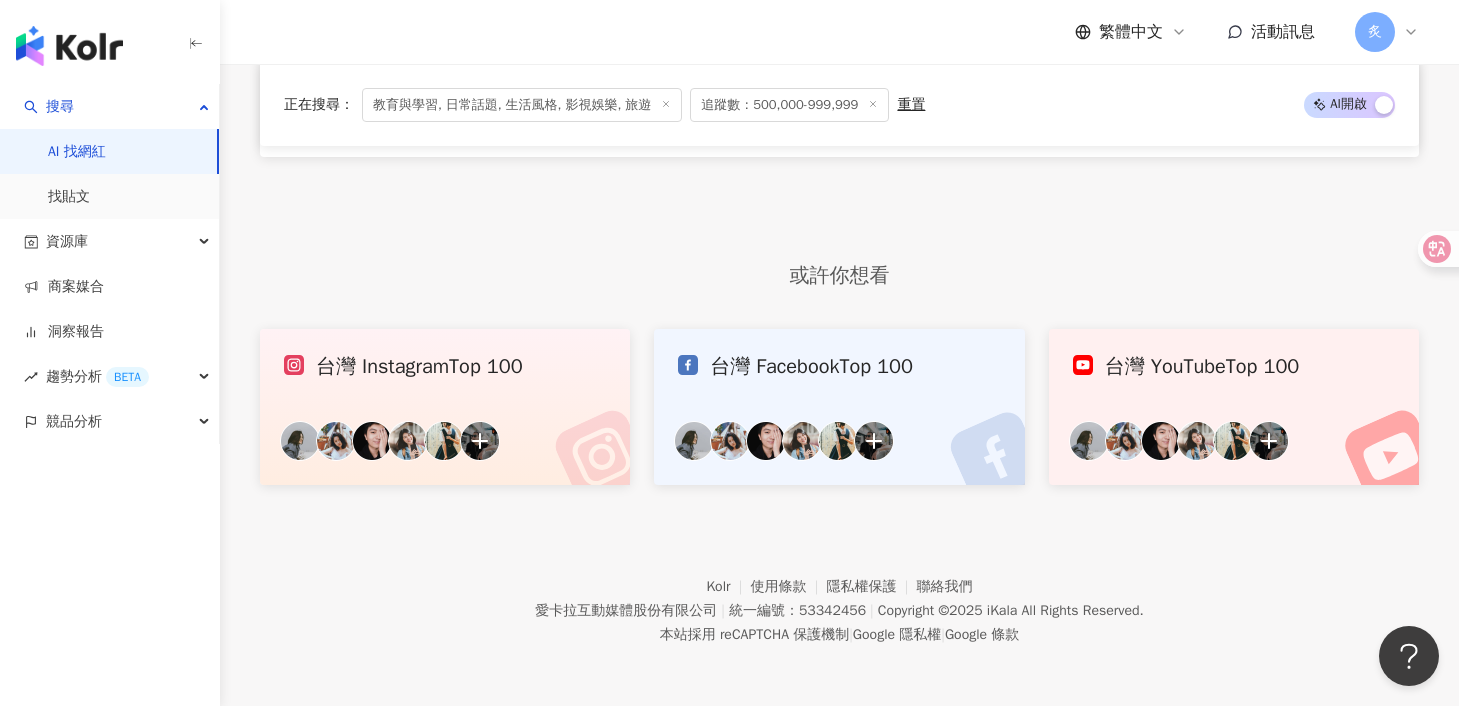 scroll, scrollTop: 4027, scrollLeft: 0, axis: vertical 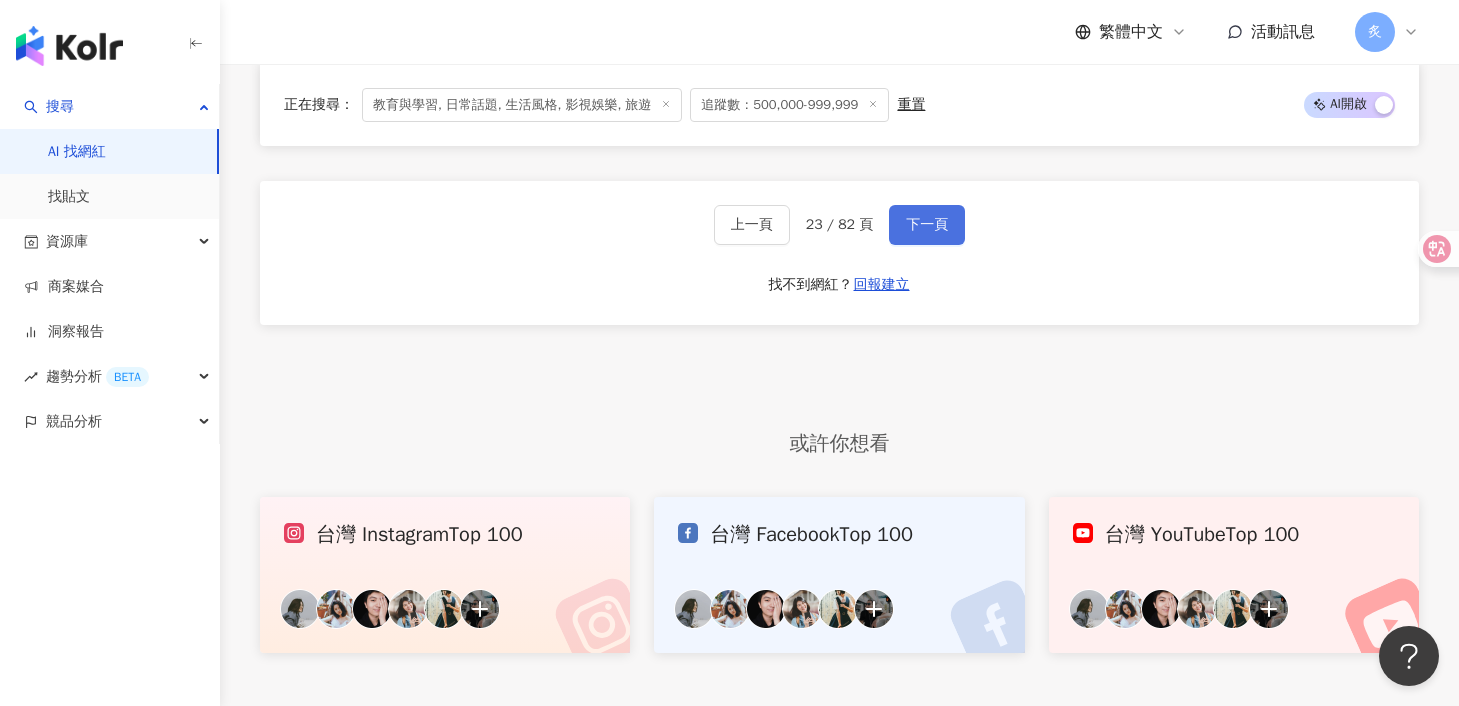 click on "下一頁" at bounding box center [927, 225] 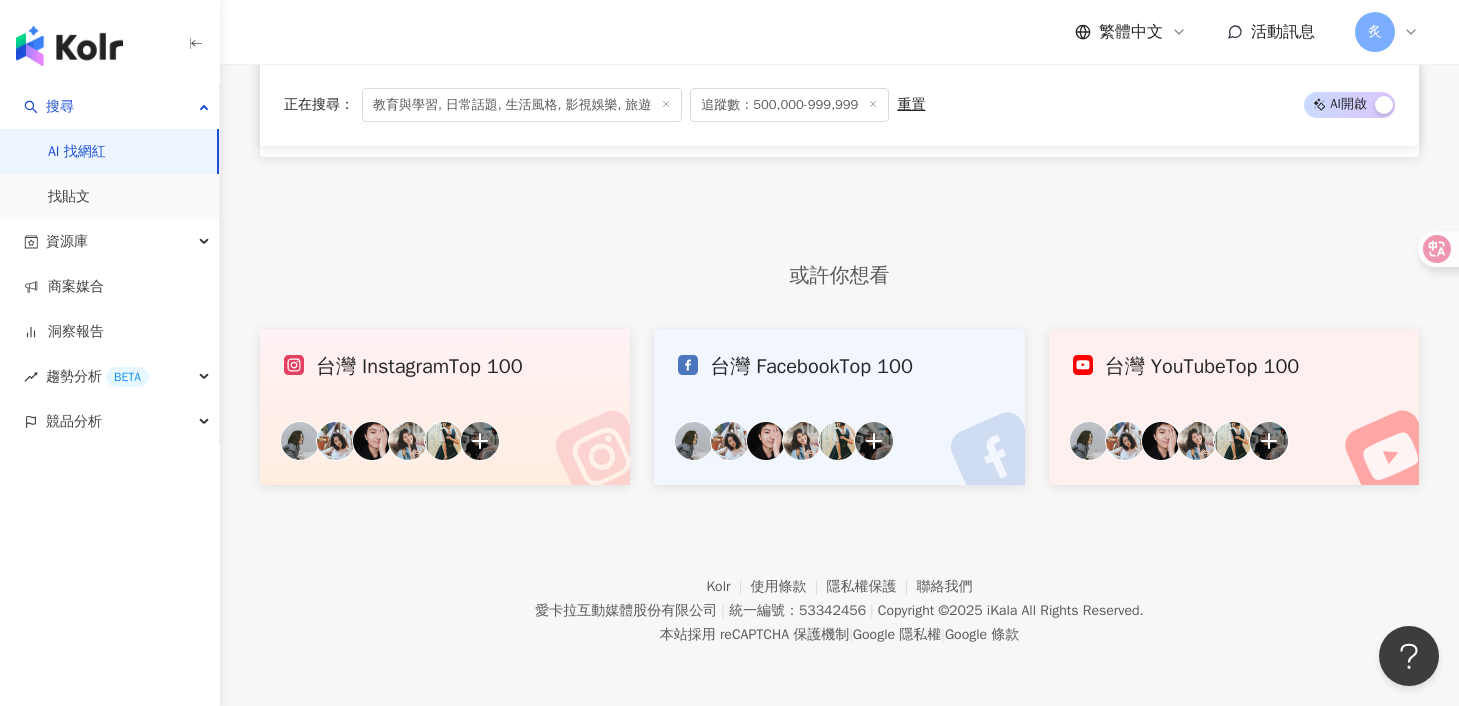 scroll, scrollTop: 4006, scrollLeft: 0, axis: vertical 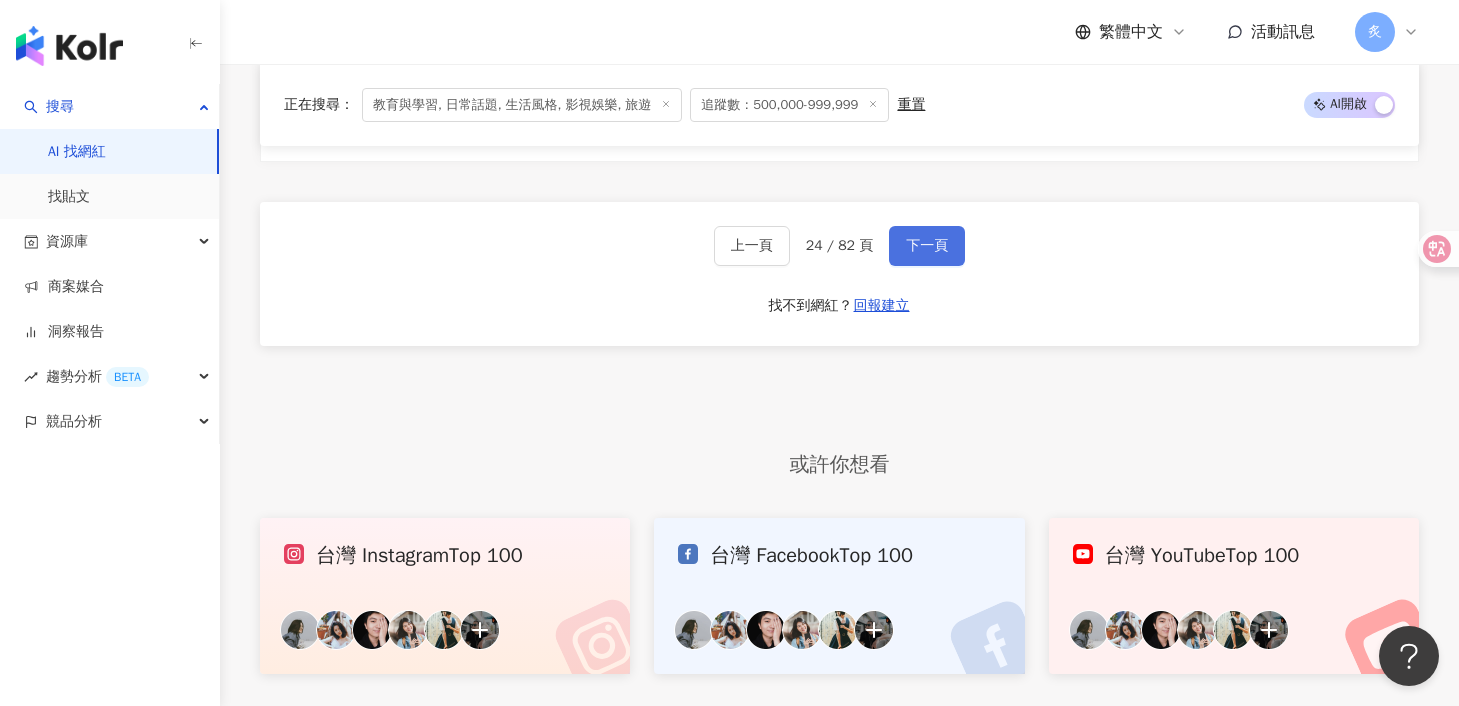 click on "下一頁" at bounding box center (927, 246) 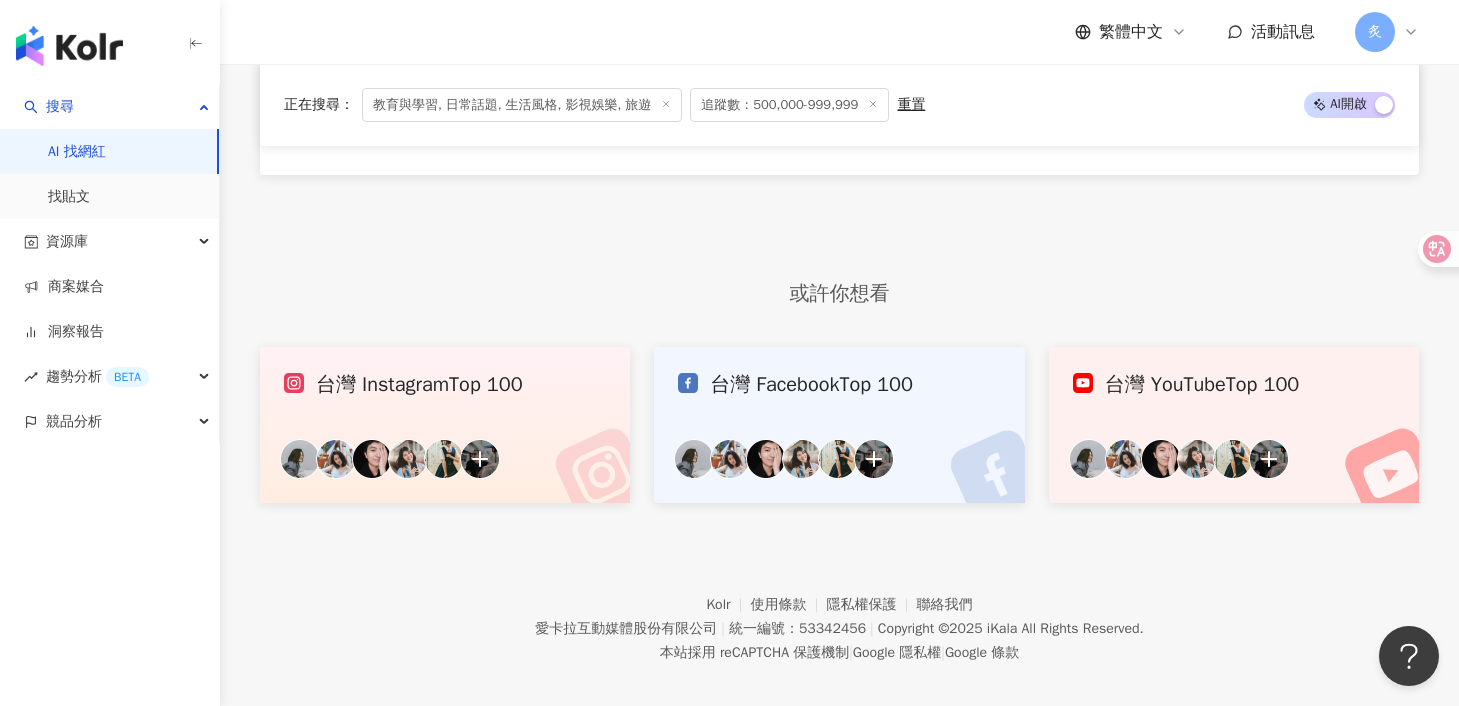 scroll, scrollTop: 3990, scrollLeft: 0, axis: vertical 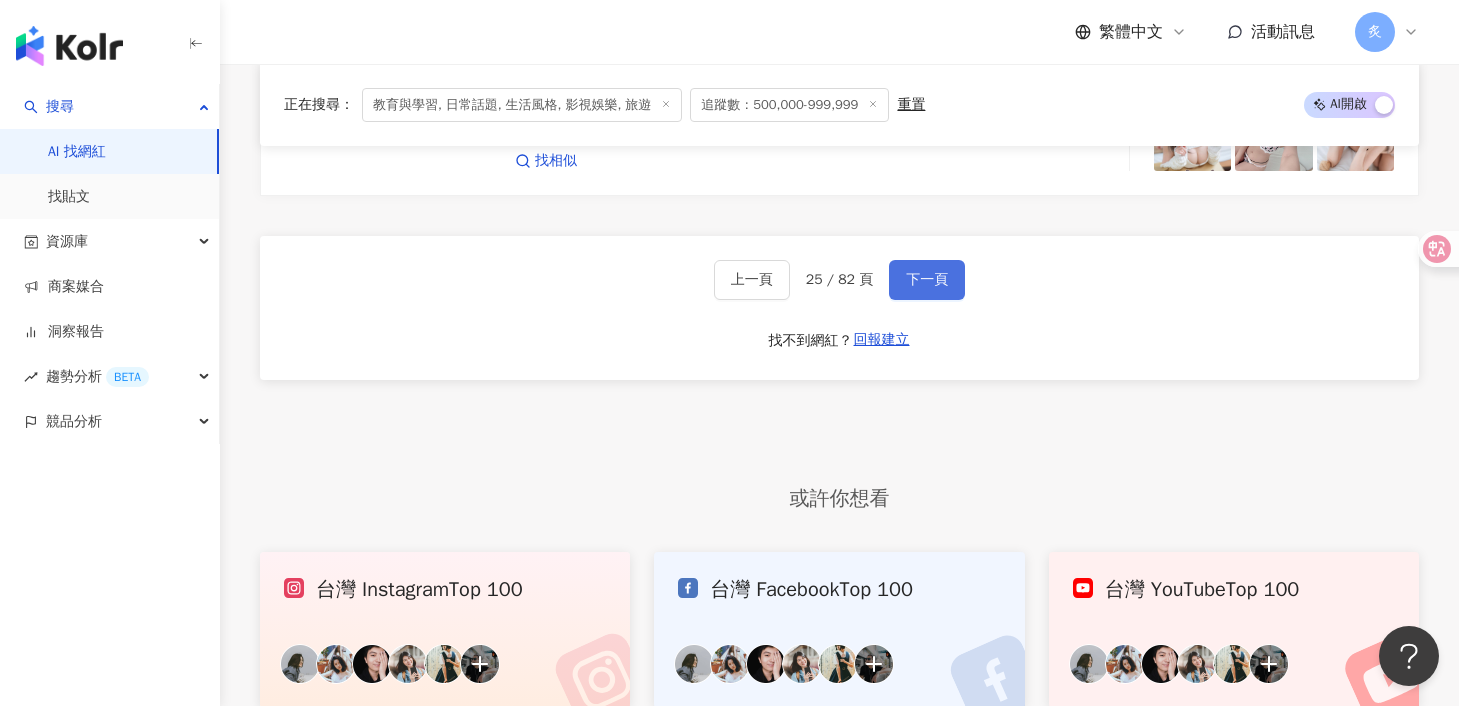 click on "下一頁" at bounding box center [927, 280] 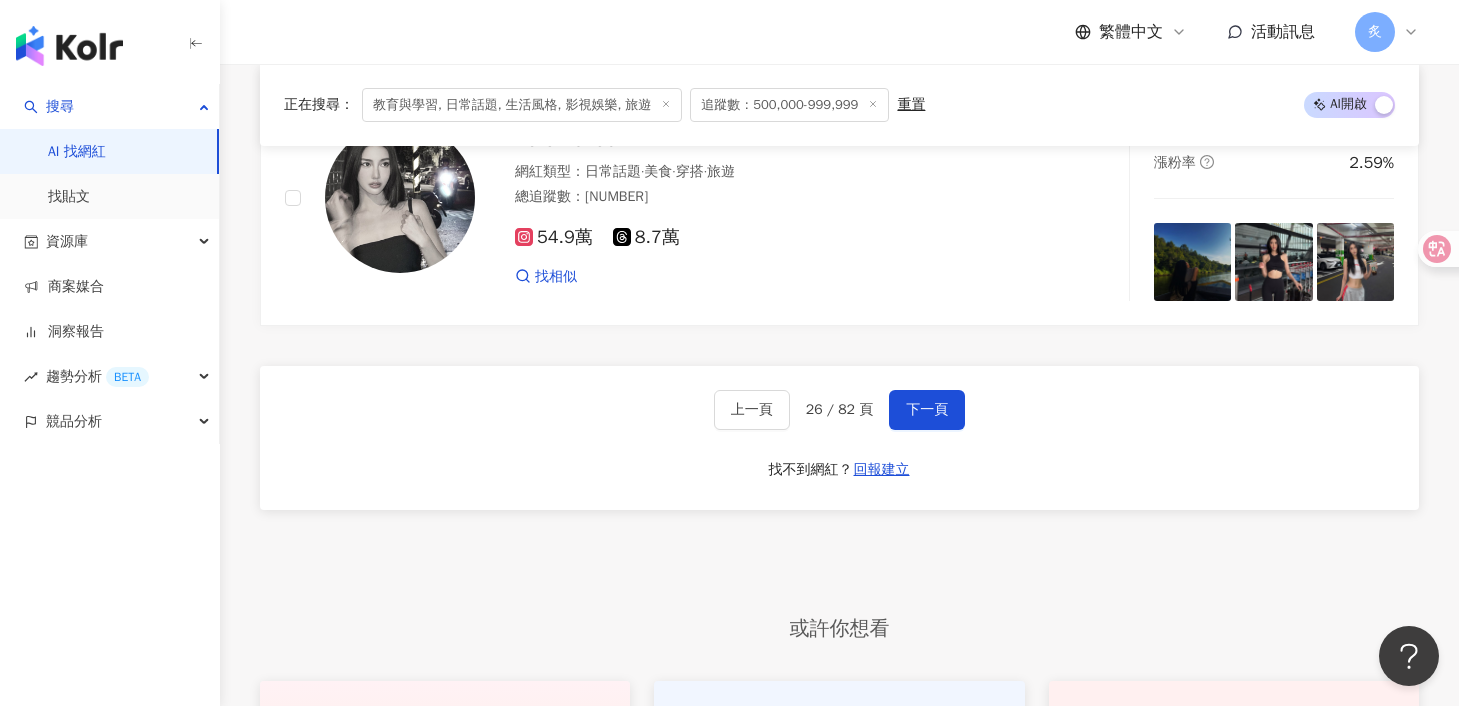 scroll, scrollTop: 4257, scrollLeft: 0, axis: vertical 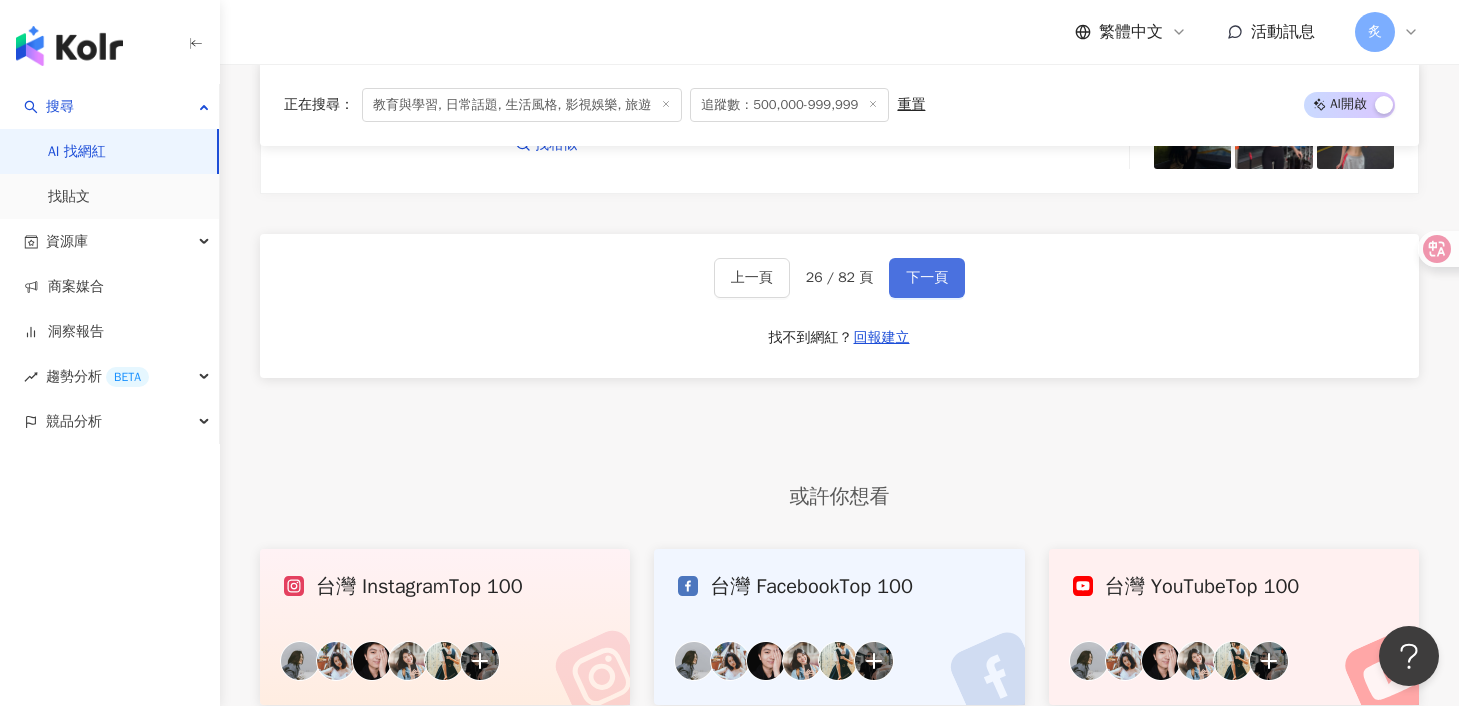 click on "下一頁" at bounding box center (927, 278) 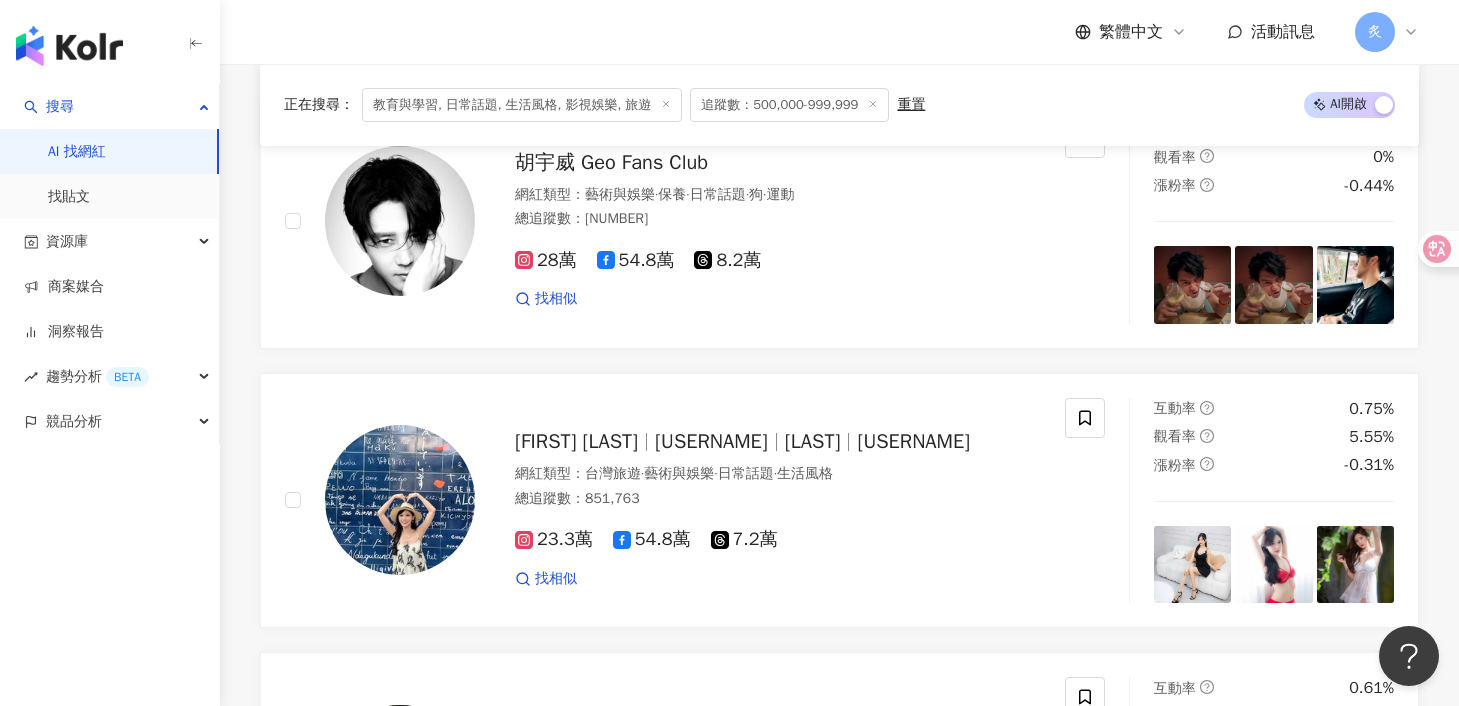 scroll, scrollTop: 1249, scrollLeft: 0, axis: vertical 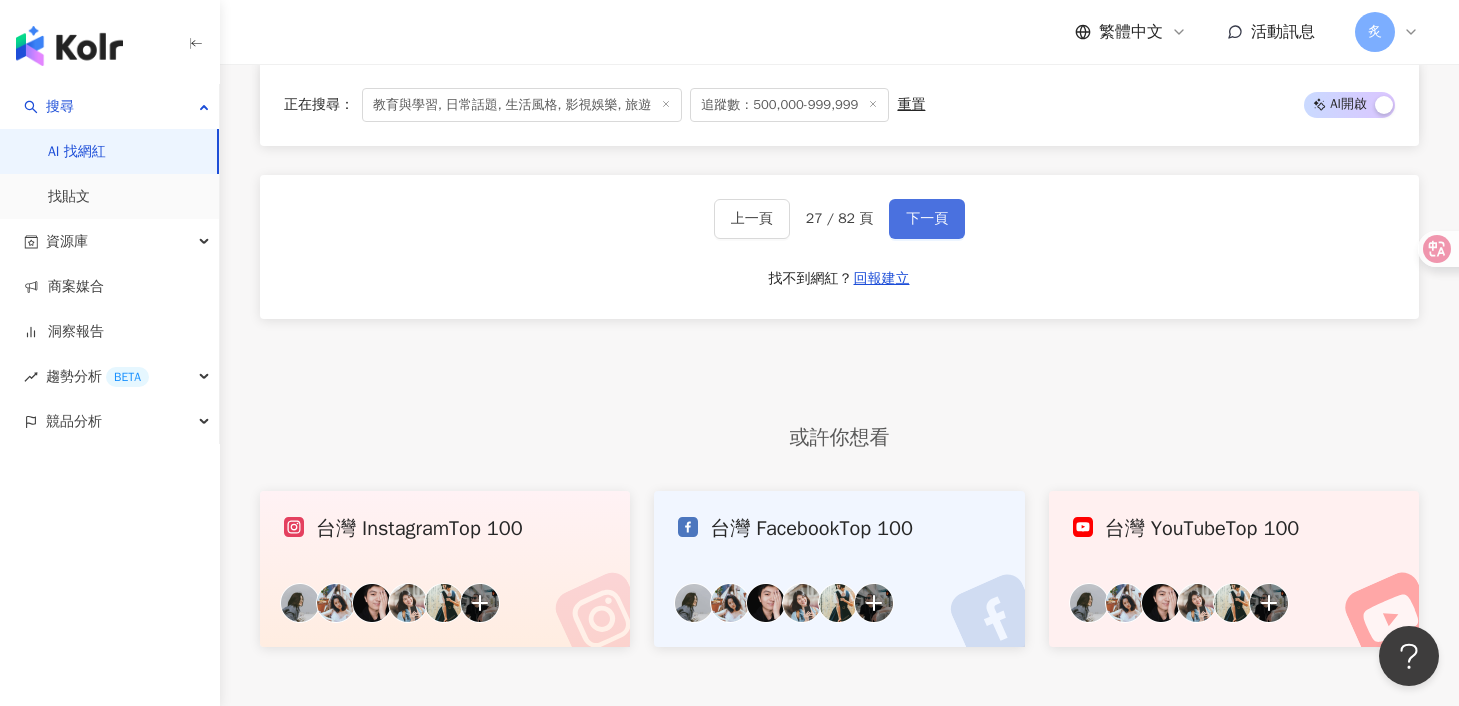 click on "下一頁" at bounding box center (927, 219) 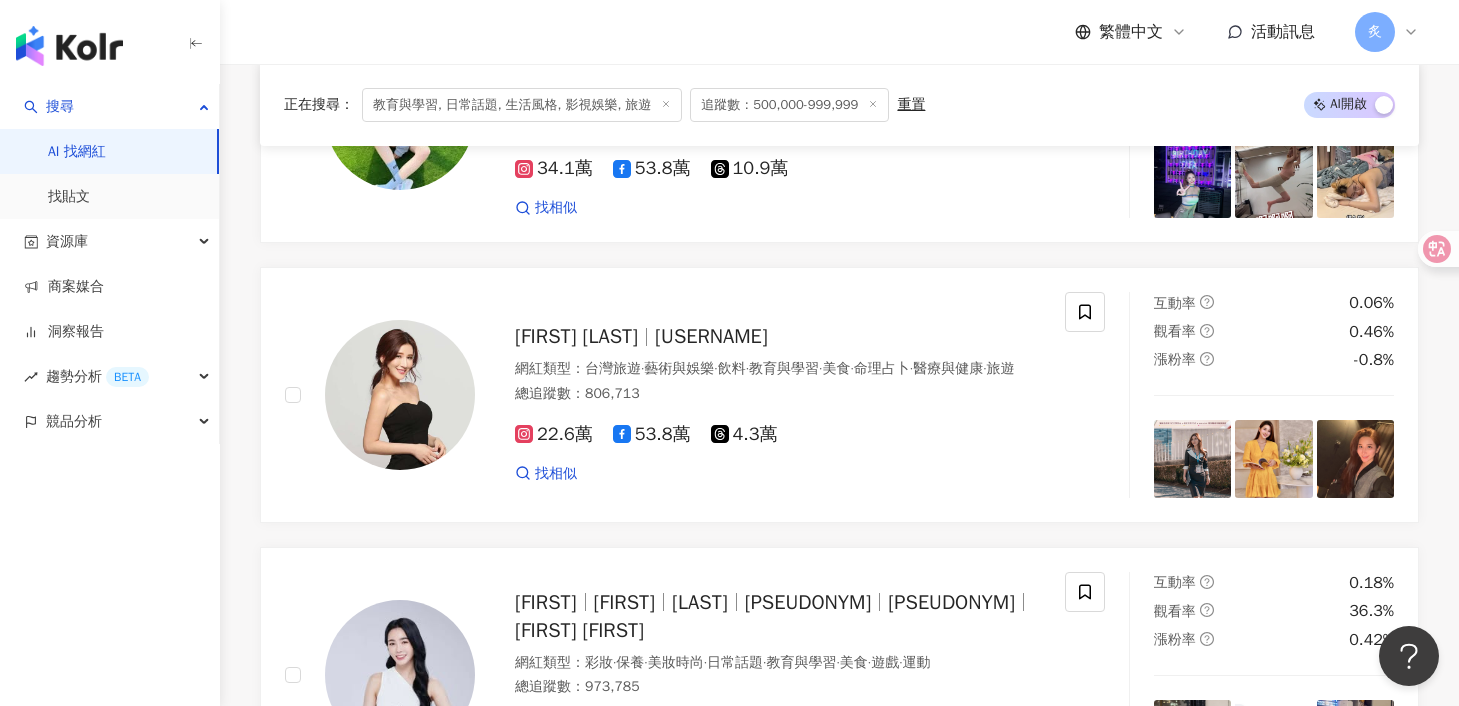 scroll, scrollTop: 629, scrollLeft: 0, axis: vertical 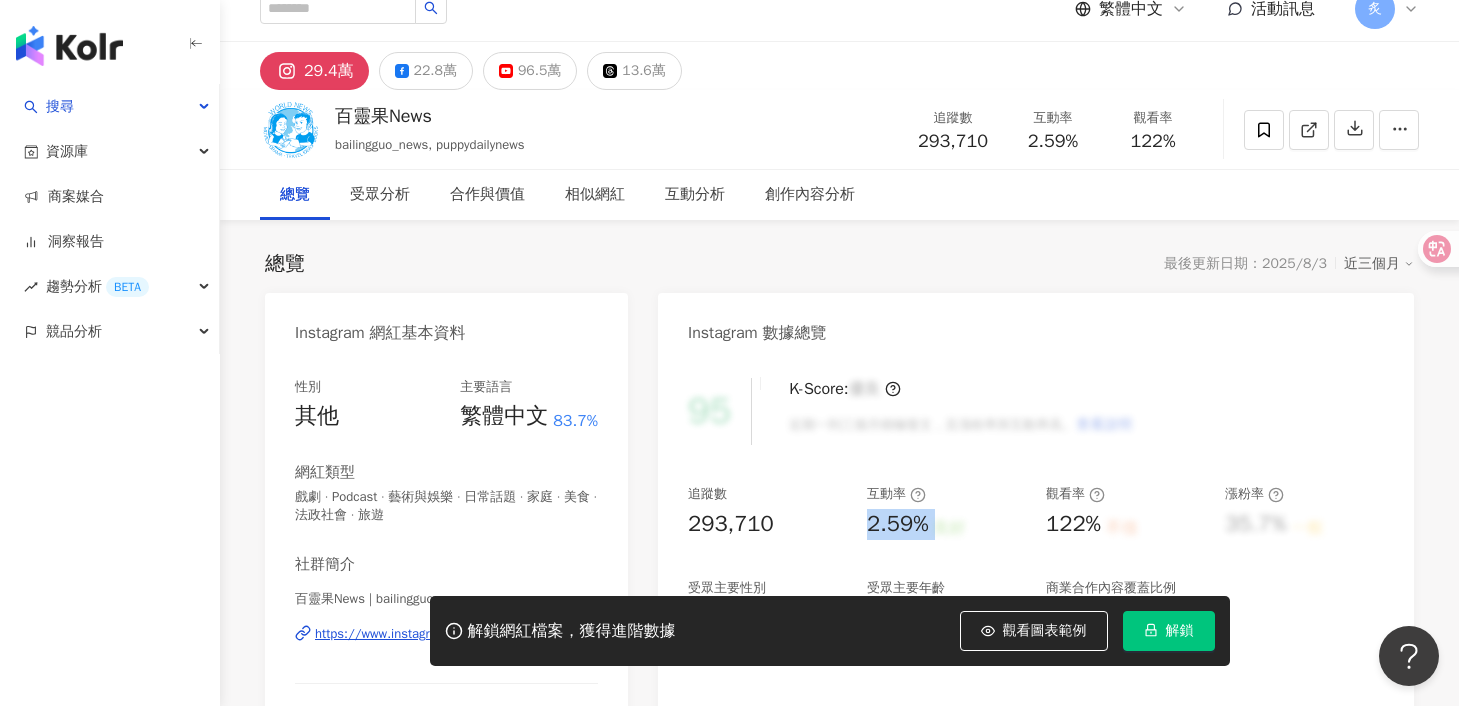 drag, startPoint x: 861, startPoint y: 521, endPoint x: 951, endPoint y: 520, distance: 90.005554 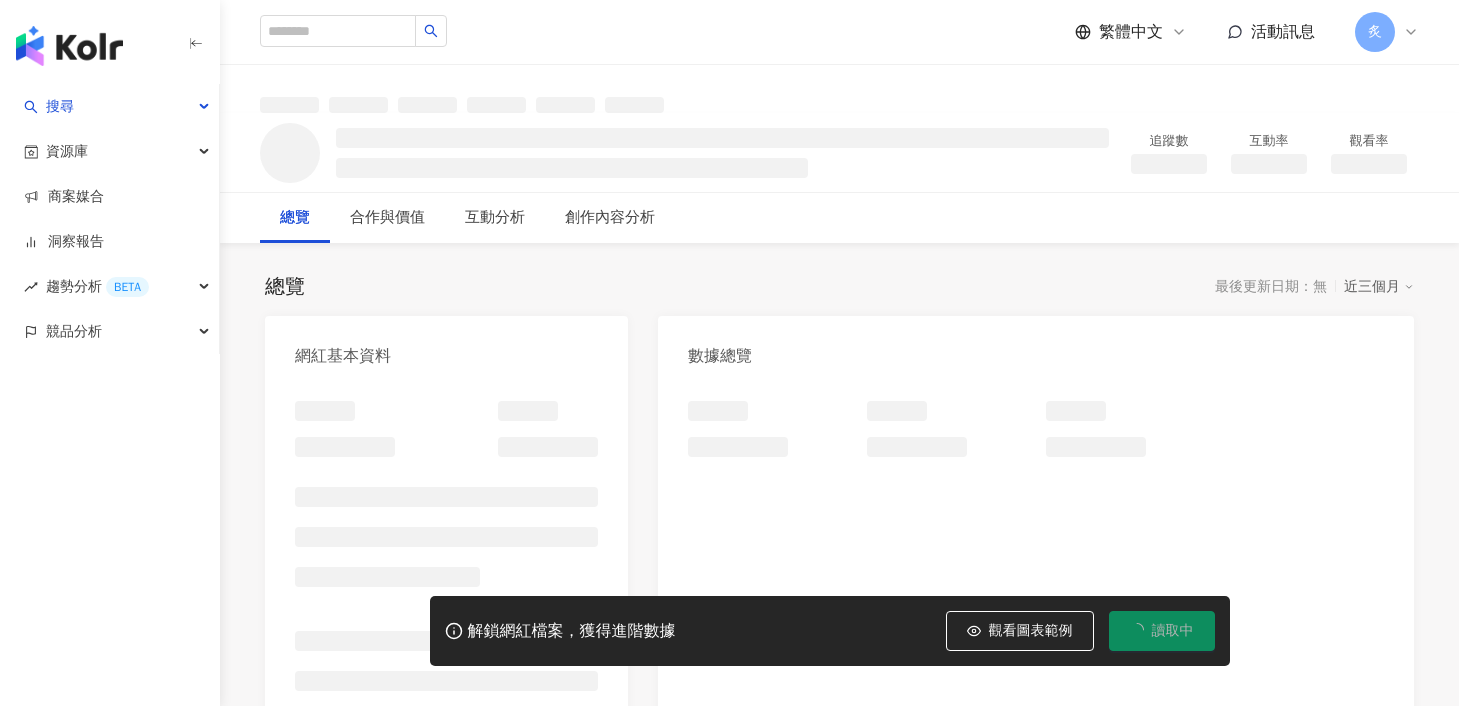 scroll, scrollTop: 0, scrollLeft: 0, axis: both 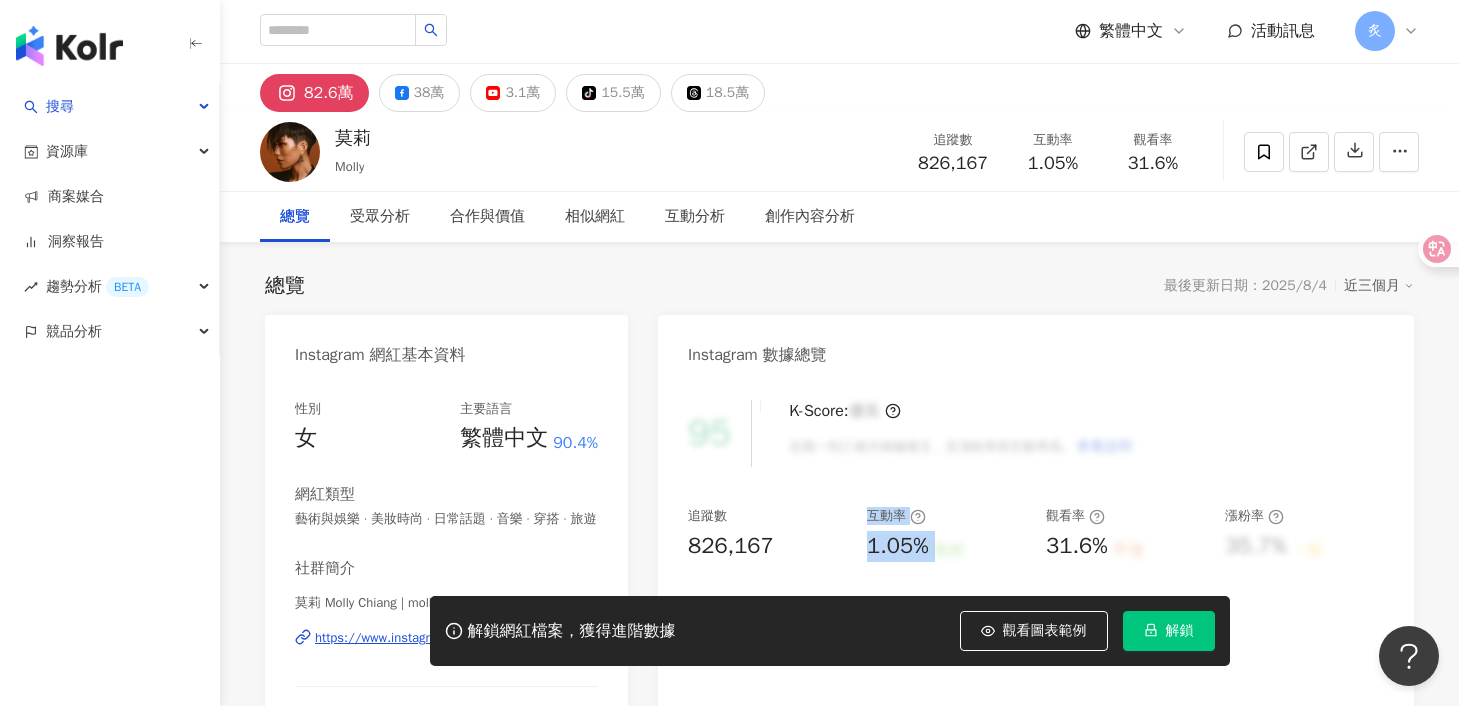 drag, startPoint x: 846, startPoint y: 544, endPoint x: 940, endPoint y: 539, distance: 94.13288 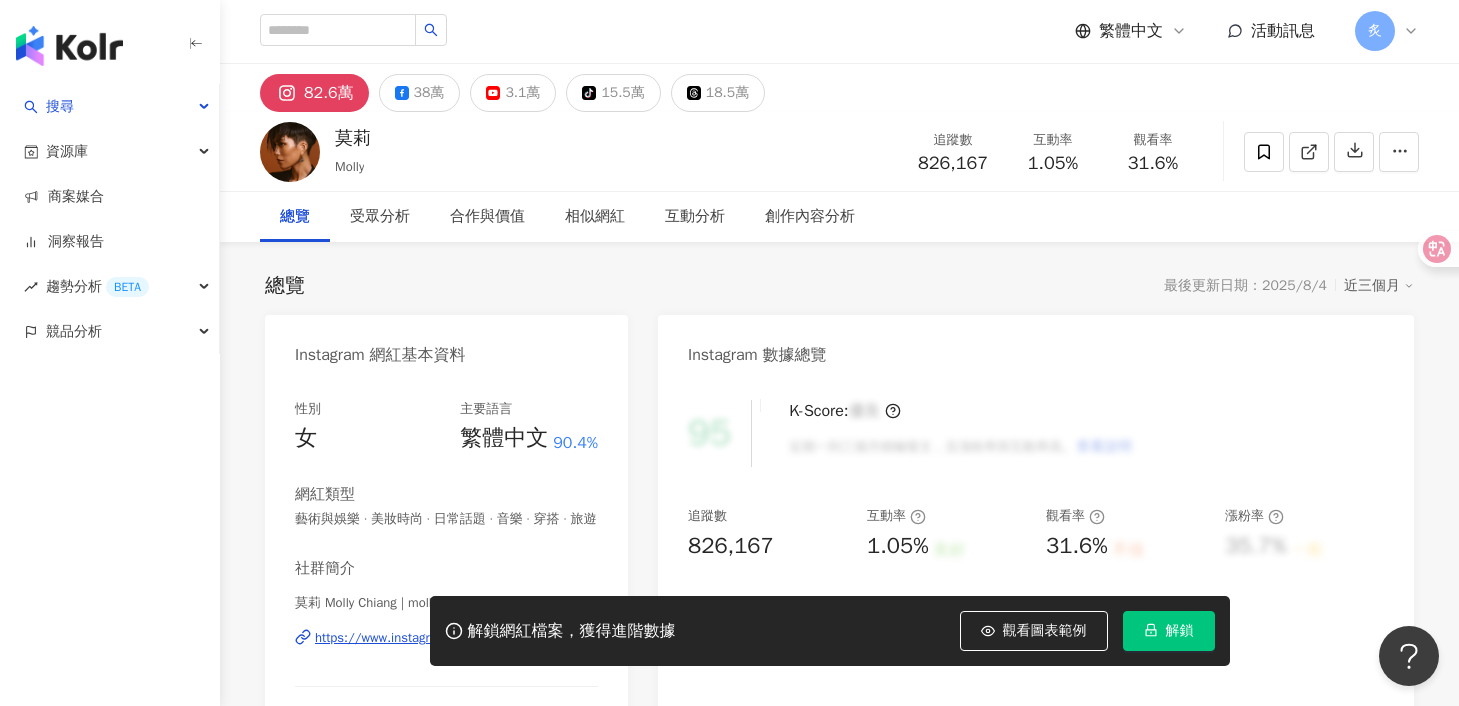 click on "追蹤數   826,167 互動率   1.05% 良好 觀看率   31.6% 不佳 漲粉率   35.7% 一般 受眾主要性別   女性 76% 受眾主要年齡   25-34 歲 76% 商業合作內容覆蓋比例   30%" at bounding box center [1036, 581] 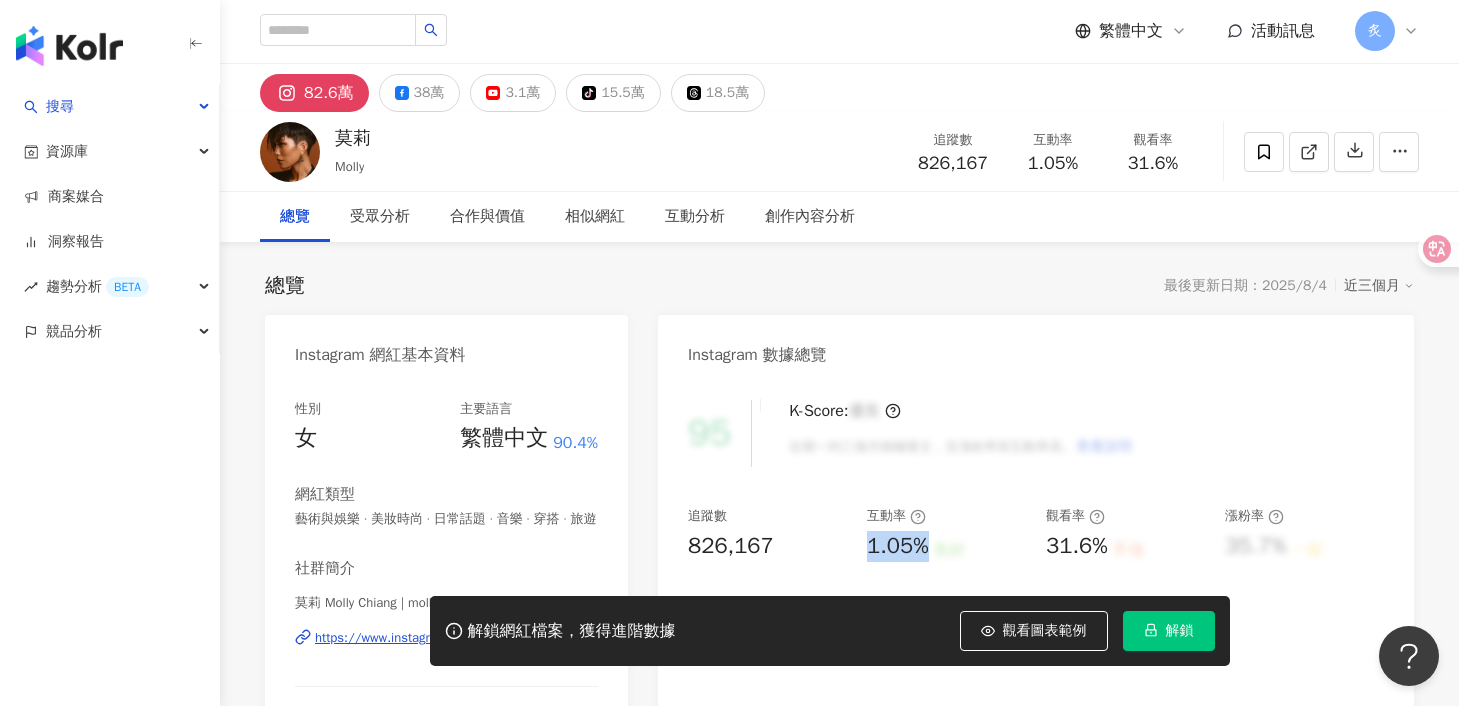 drag, startPoint x: 859, startPoint y: 549, endPoint x: 924, endPoint y: 550, distance: 65.00769 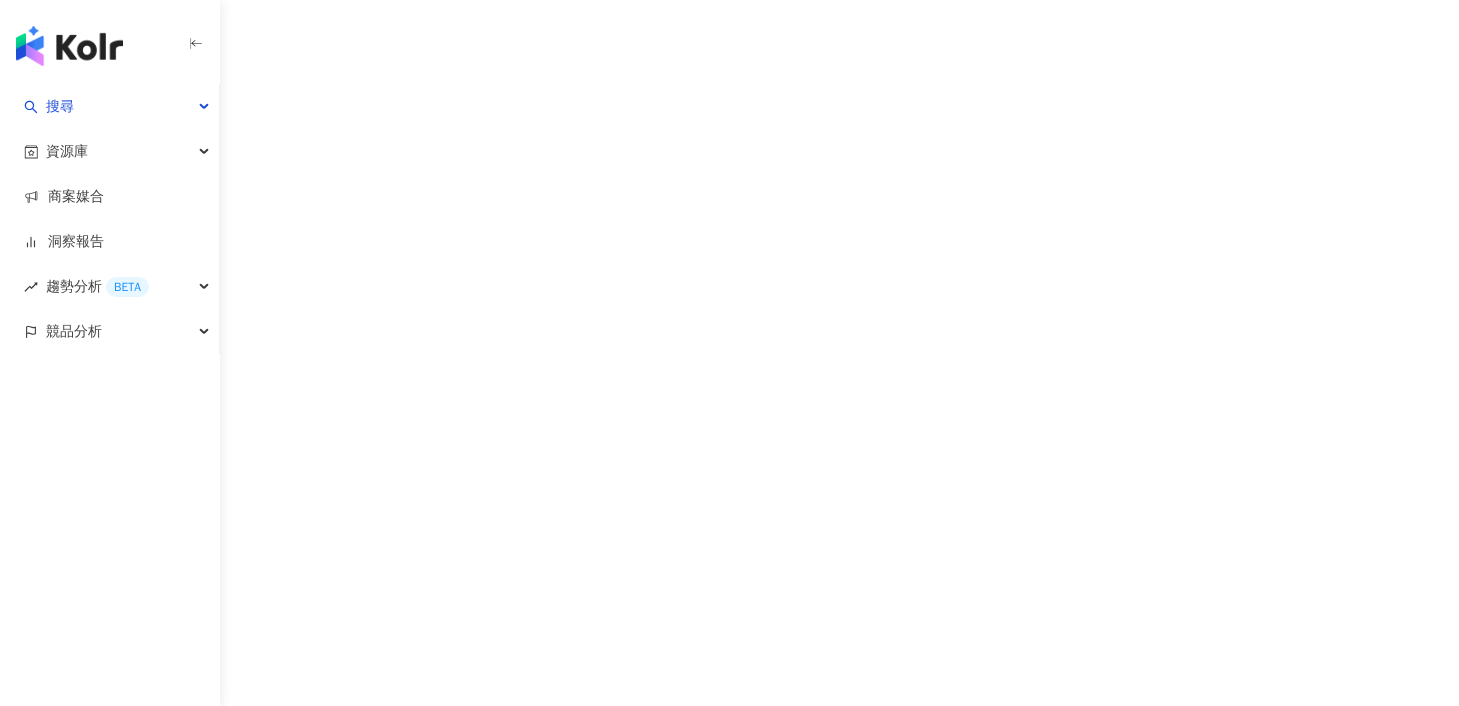 scroll, scrollTop: 0, scrollLeft: 0, axis: both 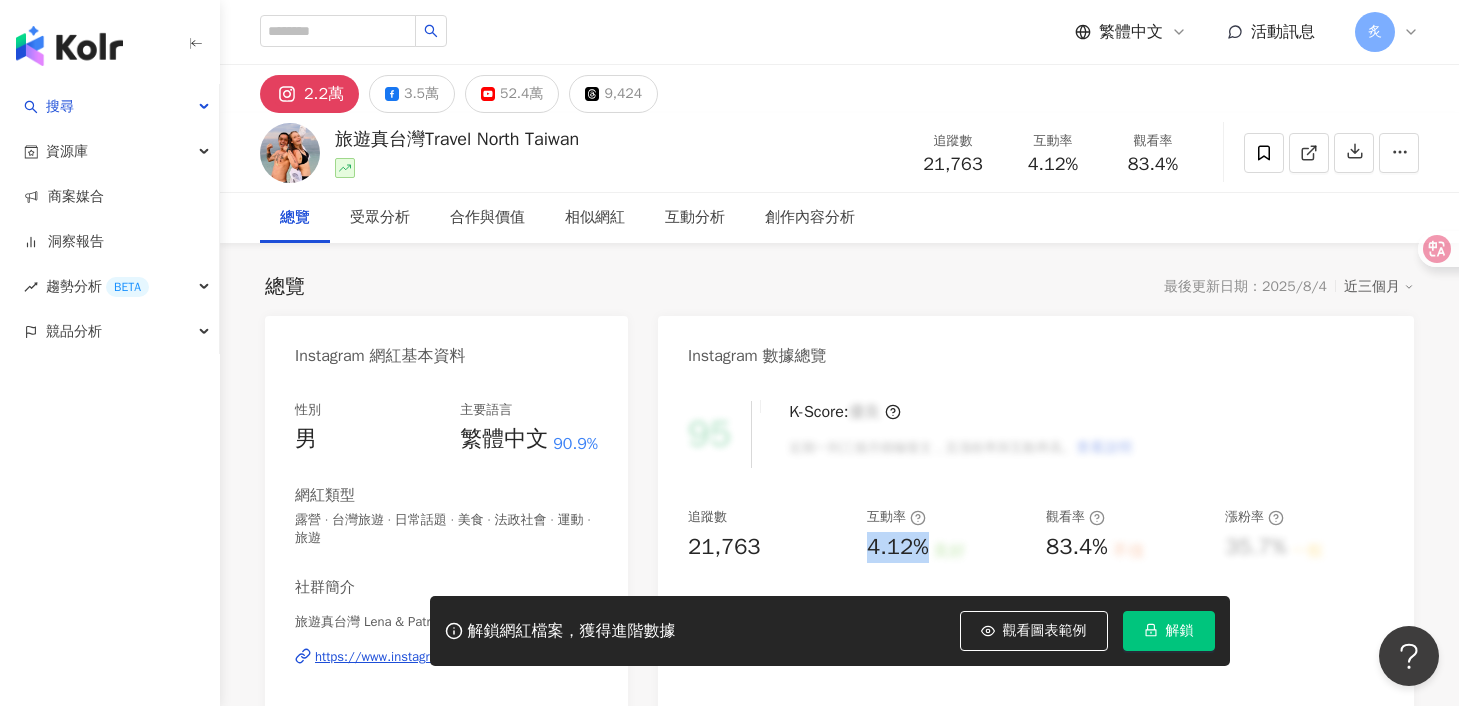 click on "追蹤數   21,763 互動率   4.12% 良好 觀看率   83.4% 不佳 漲粉率   35.7% 一般 受眾主要性別   男性 76% 受眾主要年齡   25-34 歲 76% 商業合作內容覆蓋比例   30%" at bounding box center (1036, 582) 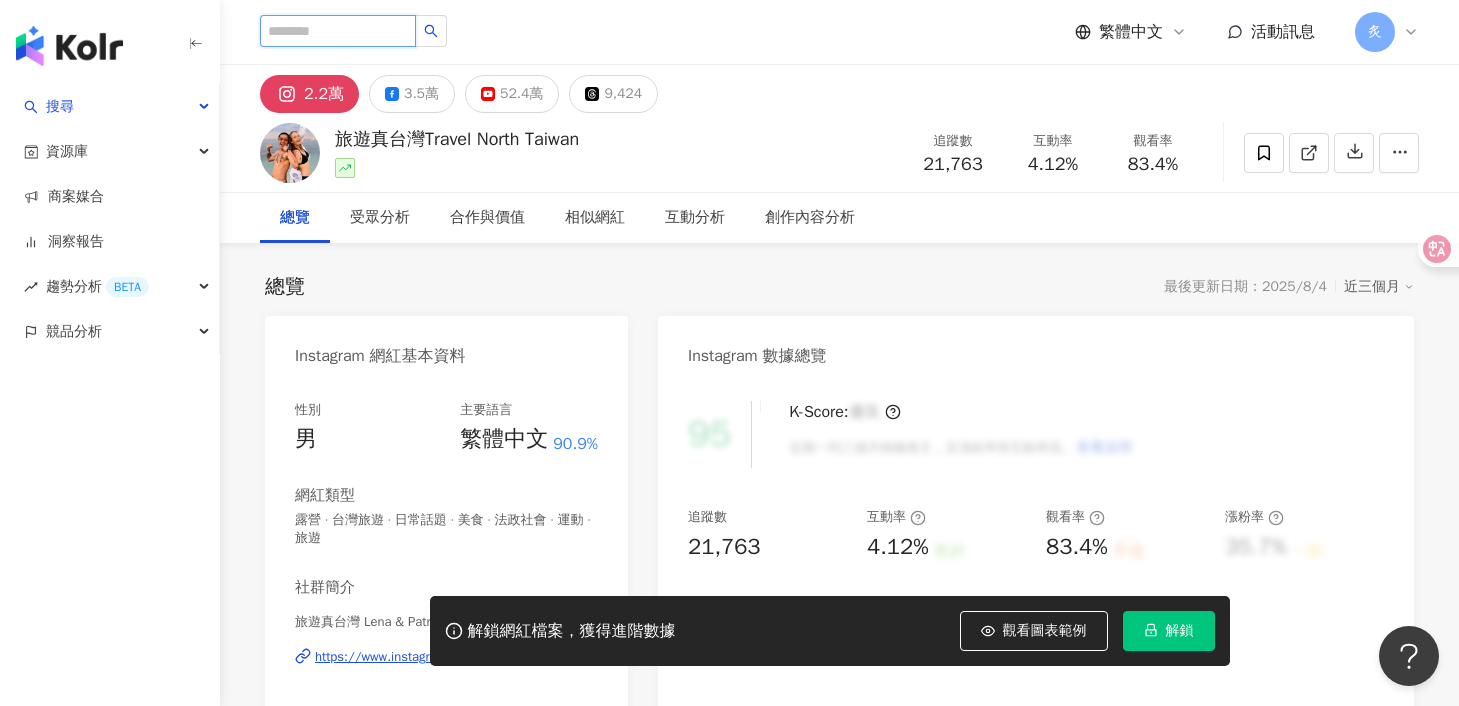 click at bounding box center [338, 31] 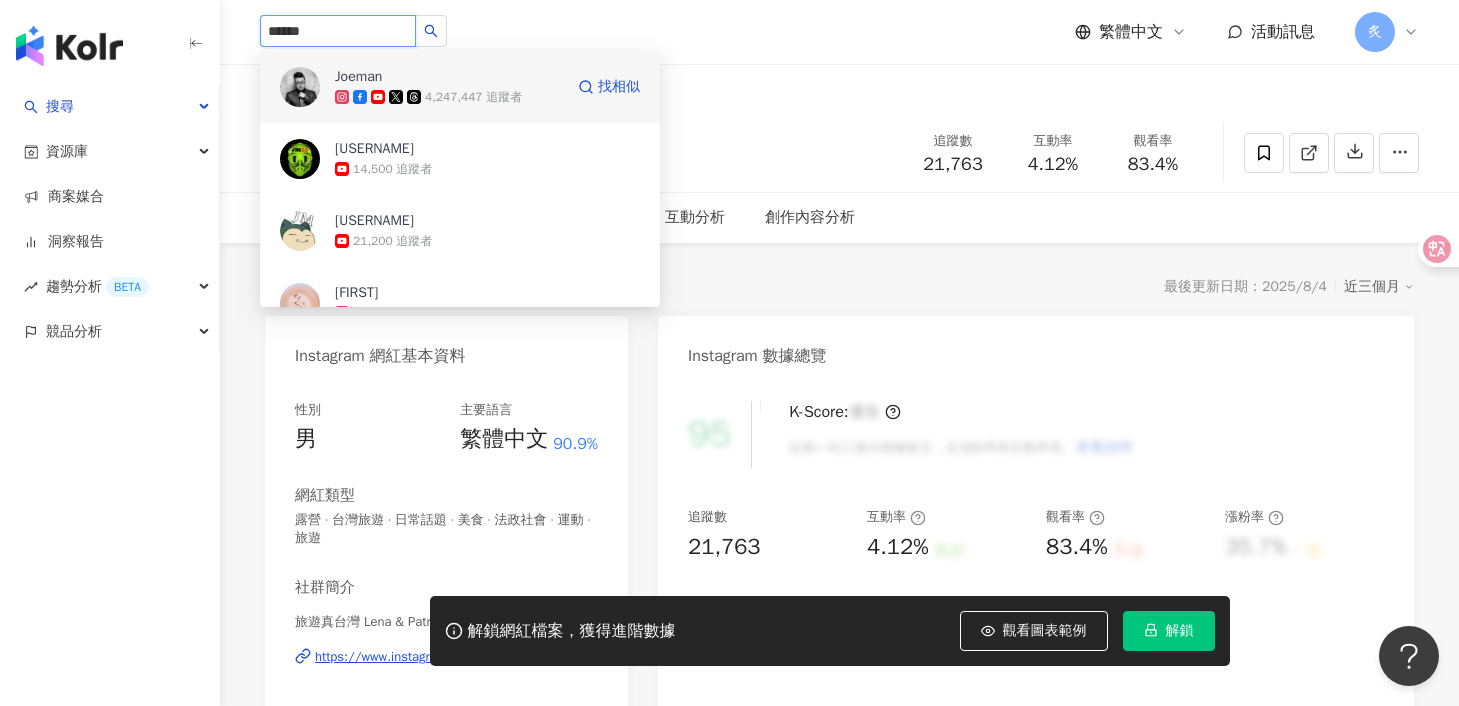 click on "4,247,447   追蹤者" at bounding box center [473, 97] 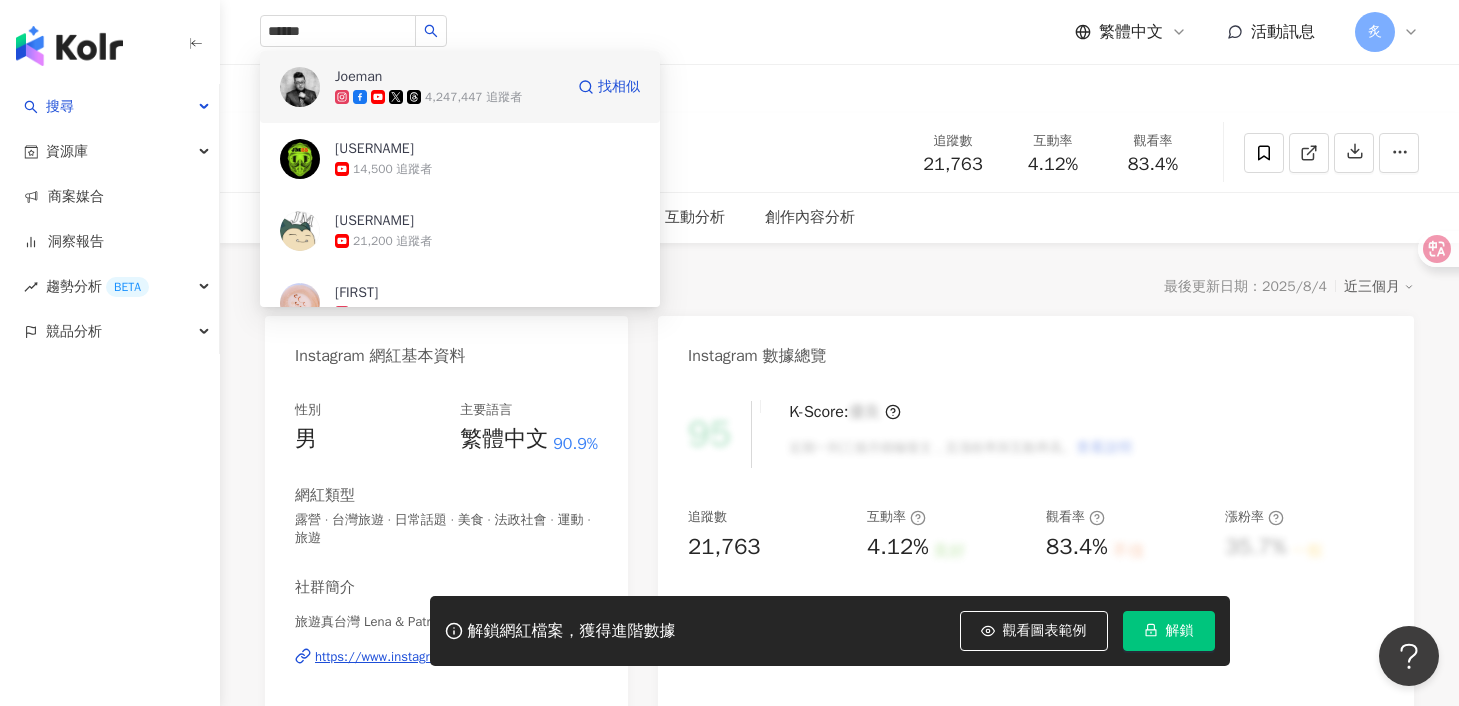 type 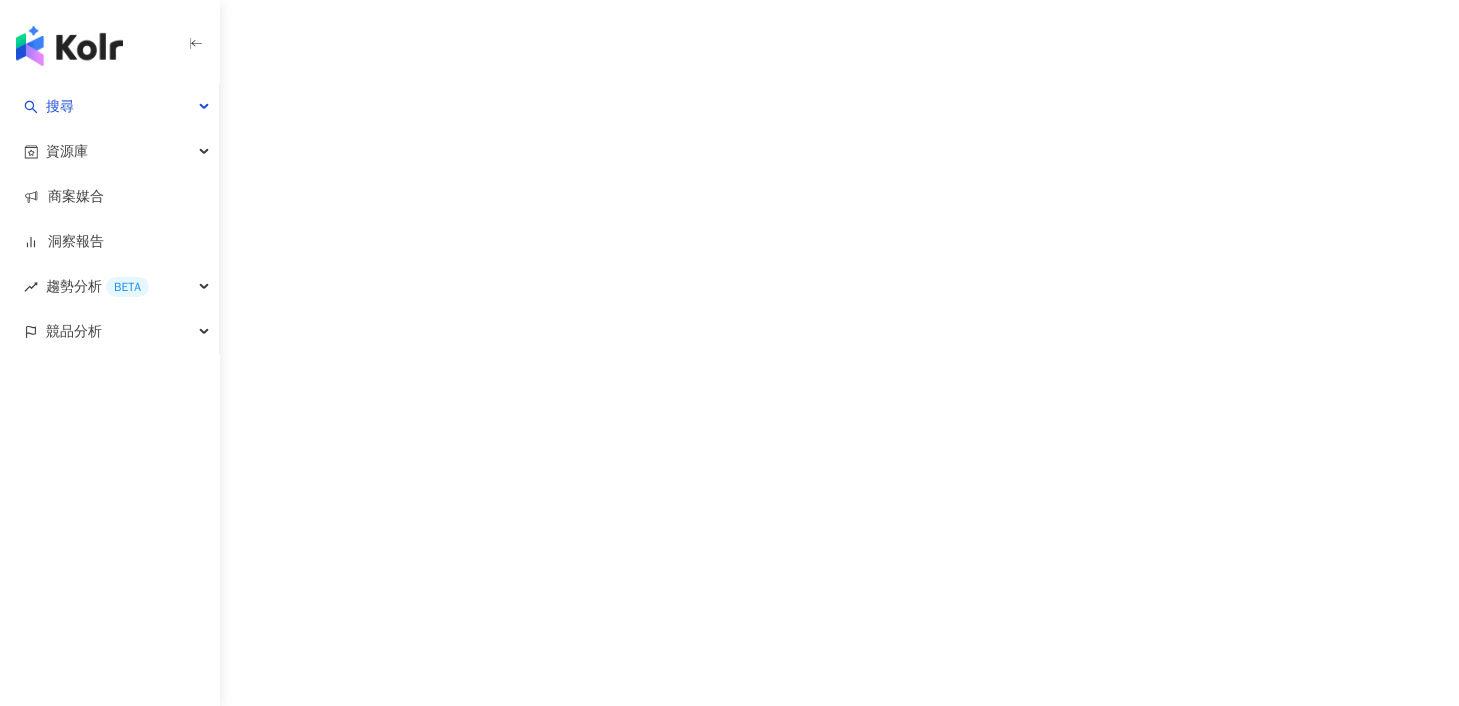 scroll, scrollTop: 0, scrollLeft: 0, axis: both 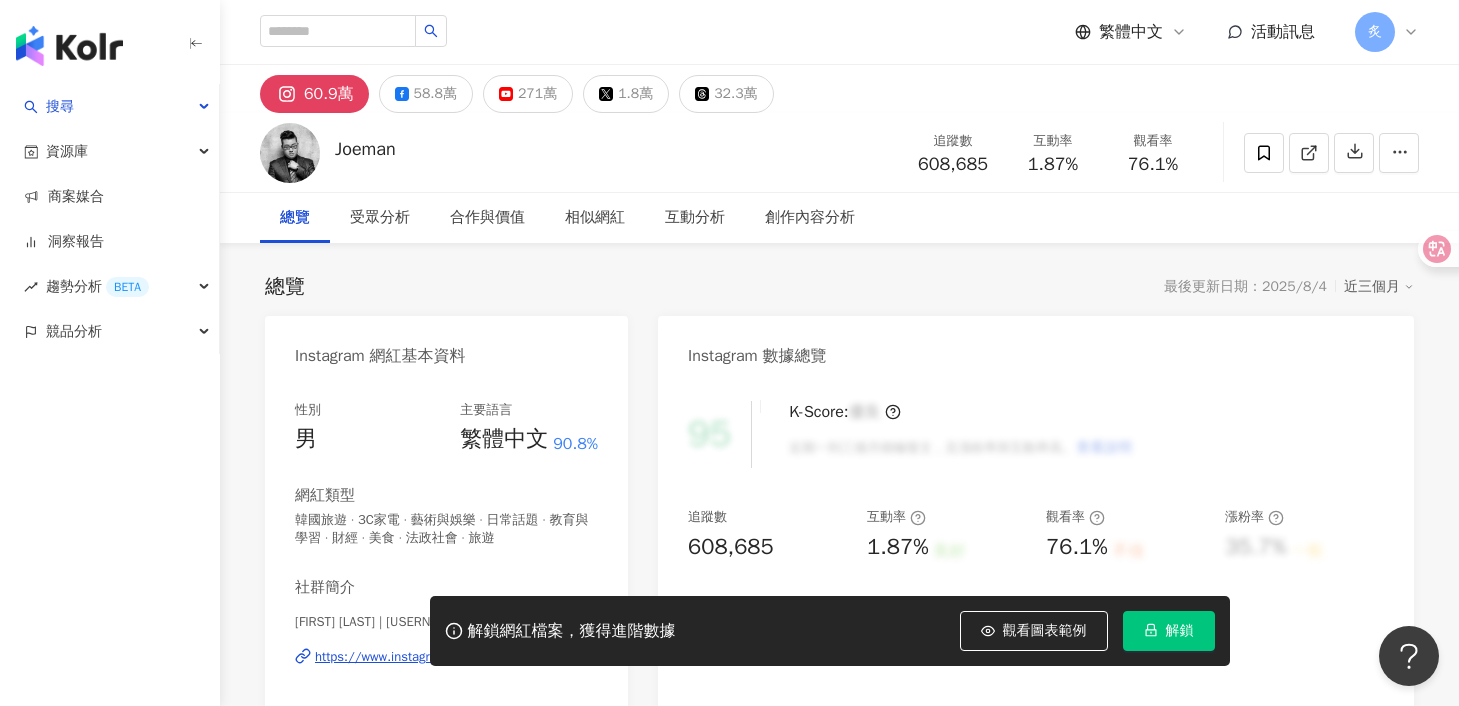 click on "追蹤數   608,685 互動率   1.87% 良好 觀看率   76.1% 不佳 漲粉率   35.7% 一般 受眾主要性別   男性 76% 受眾主要年齡   25-34 歲 76% 商業合作內容覆蓋比例   30%" at bounding box center (1036, 582) 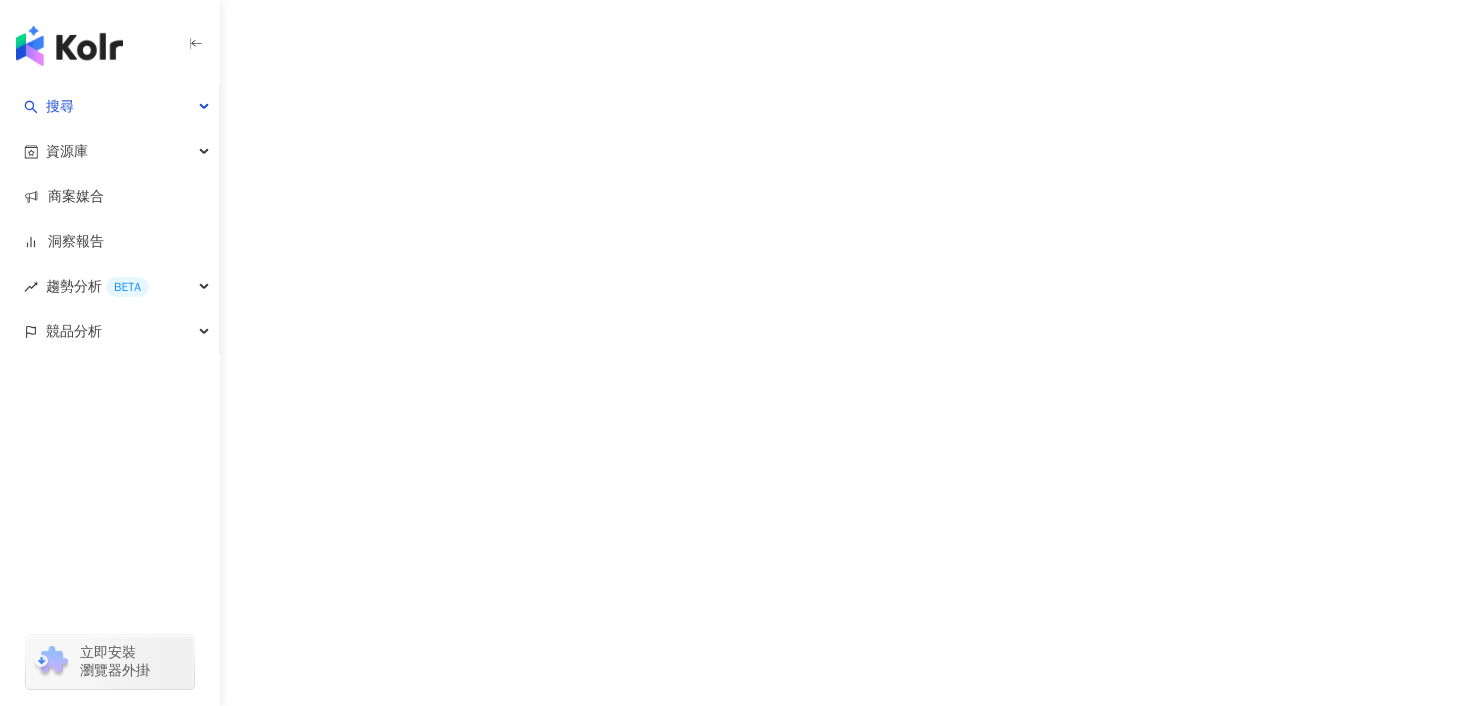 scroll, scrollTop: 0, scrollLeft: 0, axis: both 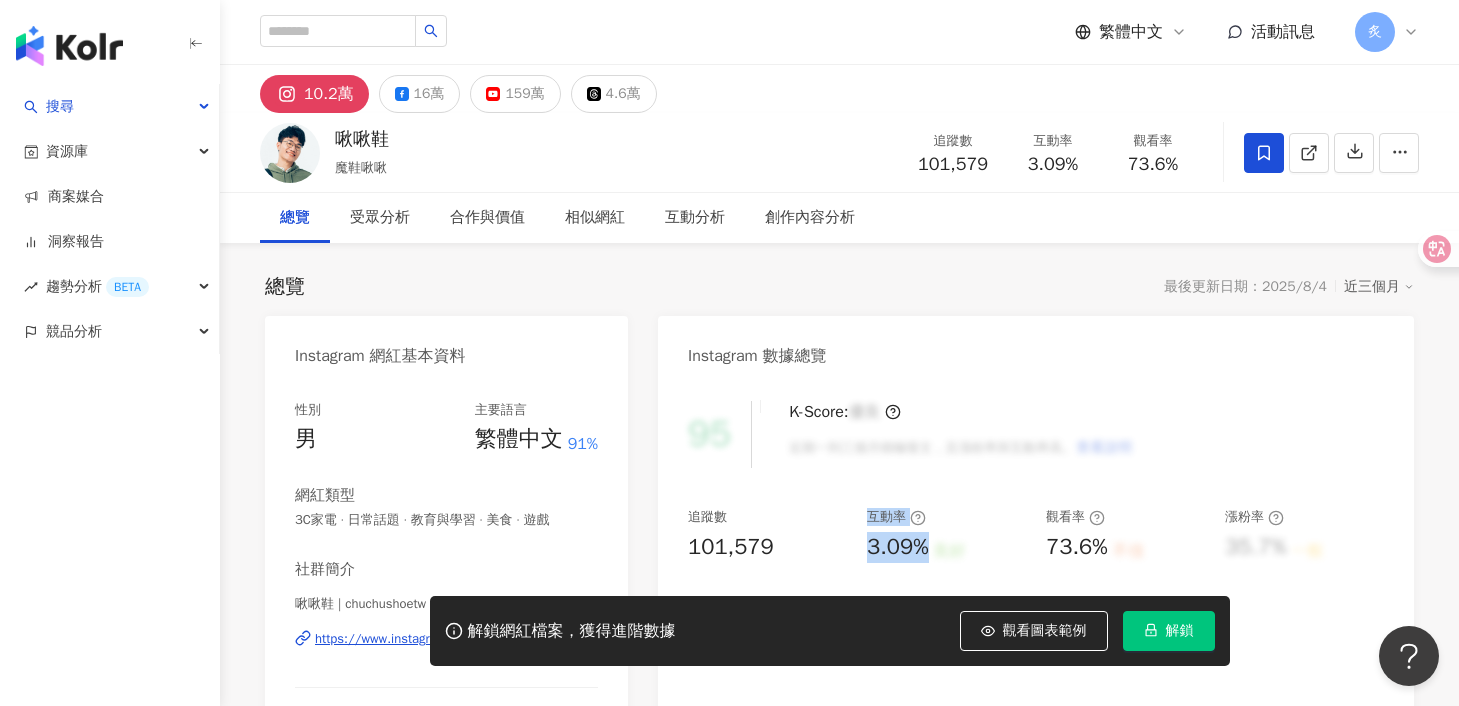drag, startPoint x: 835, startPoint y: 548, endPoint x: 923, endPoint y: 547, distance: 88.005684 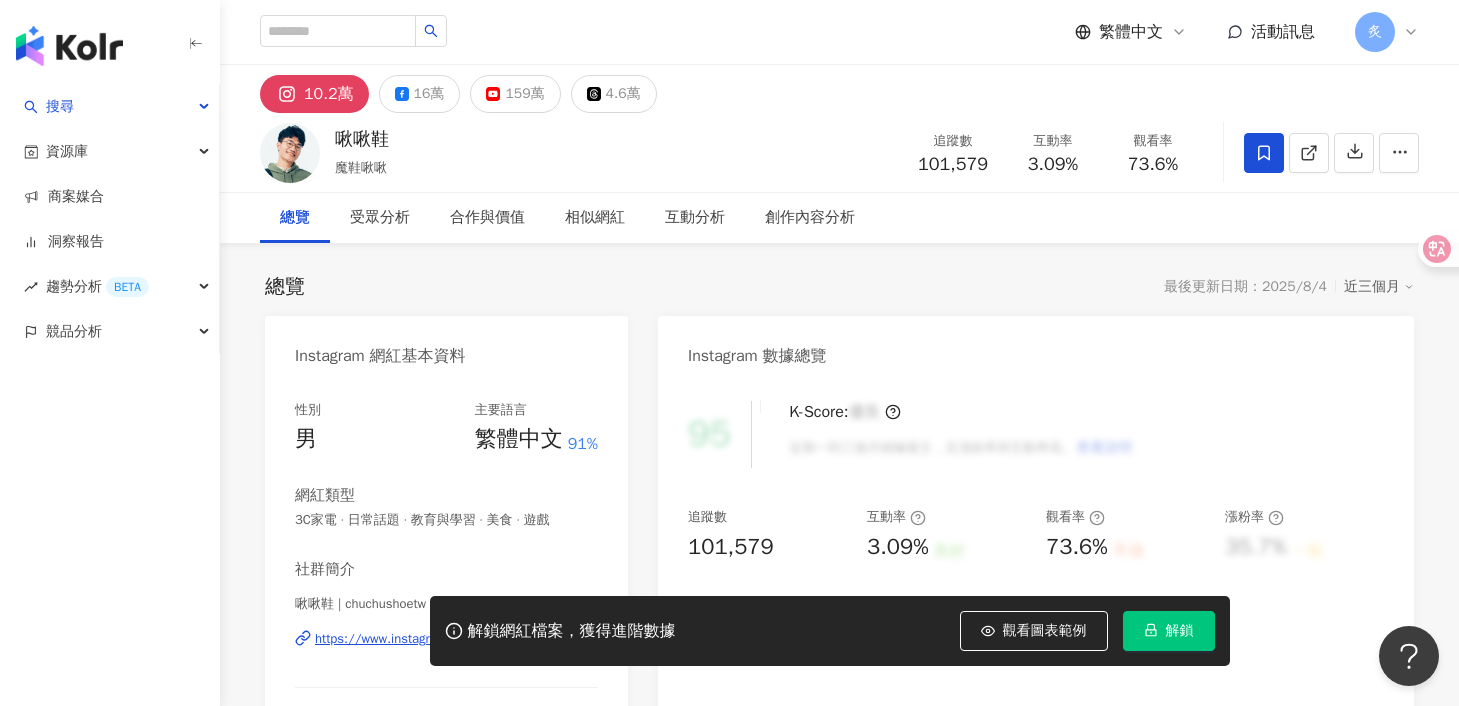 click on "良好" at bounding box center [950, 551] 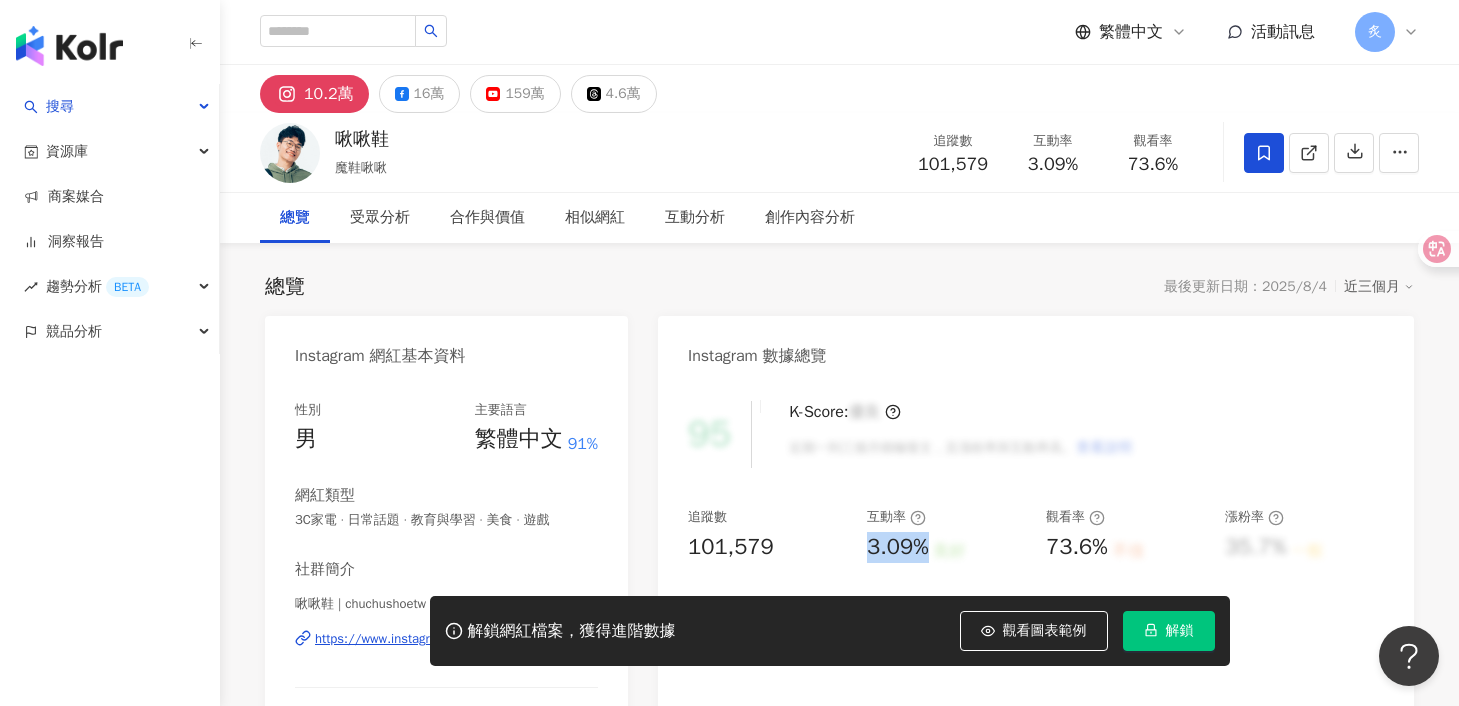 drag, startPoint x: 931, startPoint y: 546, endPoint x: 868, endPoint y: 543, distance: 63.07139 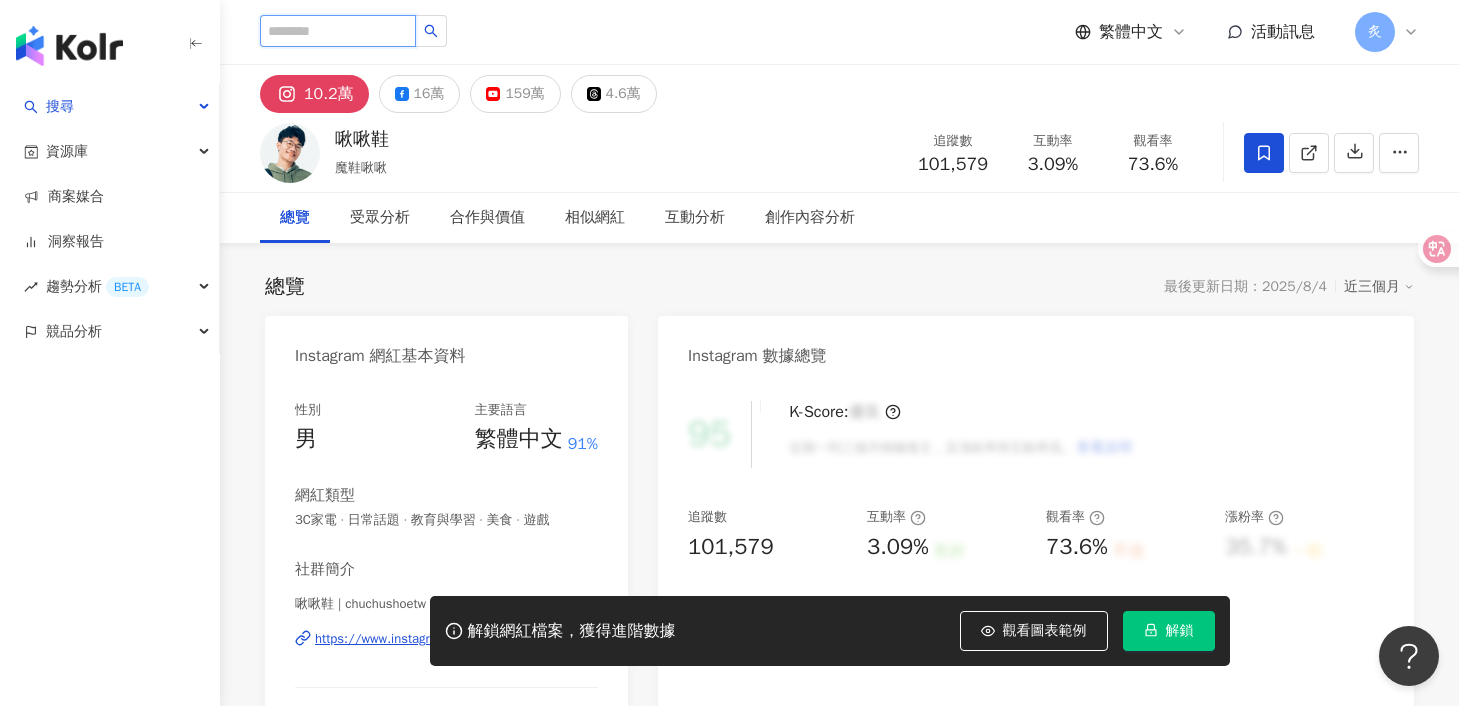 click at bounding box center (338, 31) 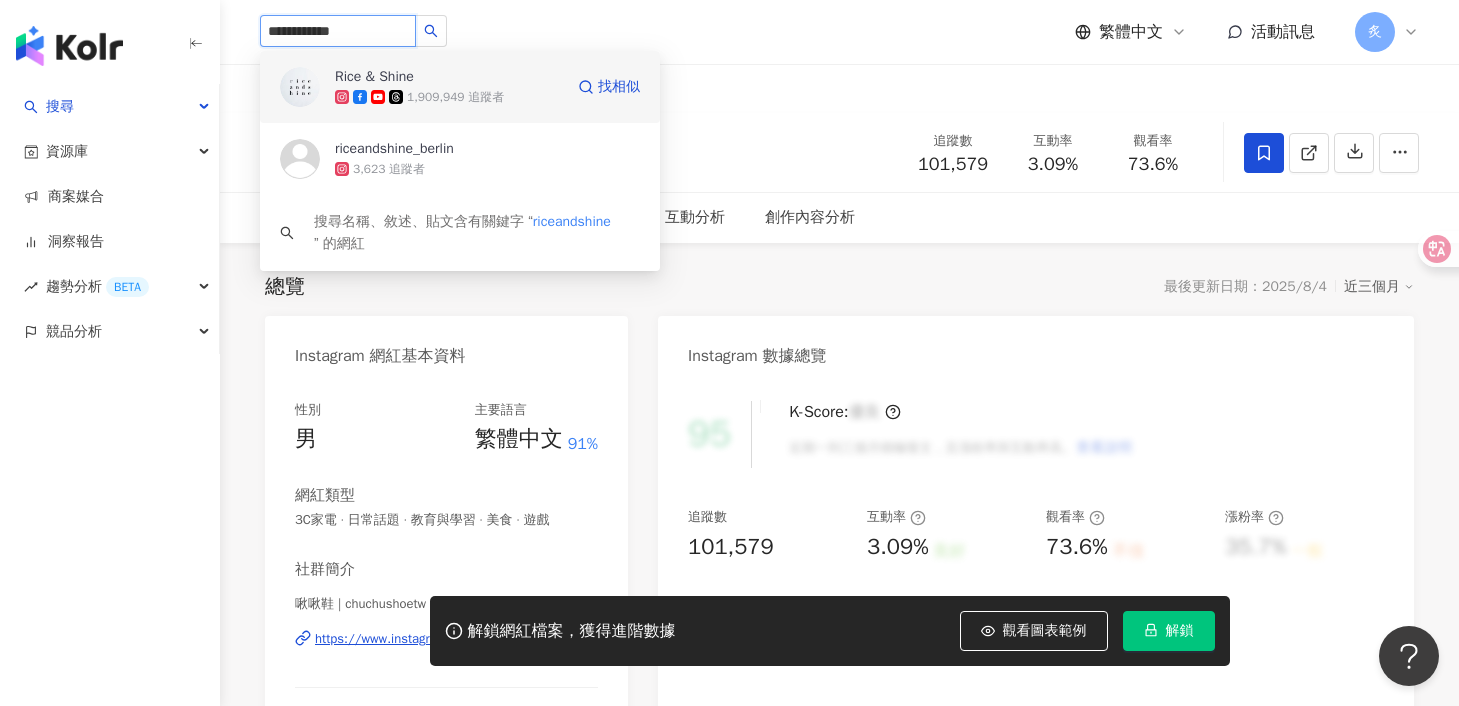 click on "1,909,949   追蹤者" at bounding box center [449, 97] 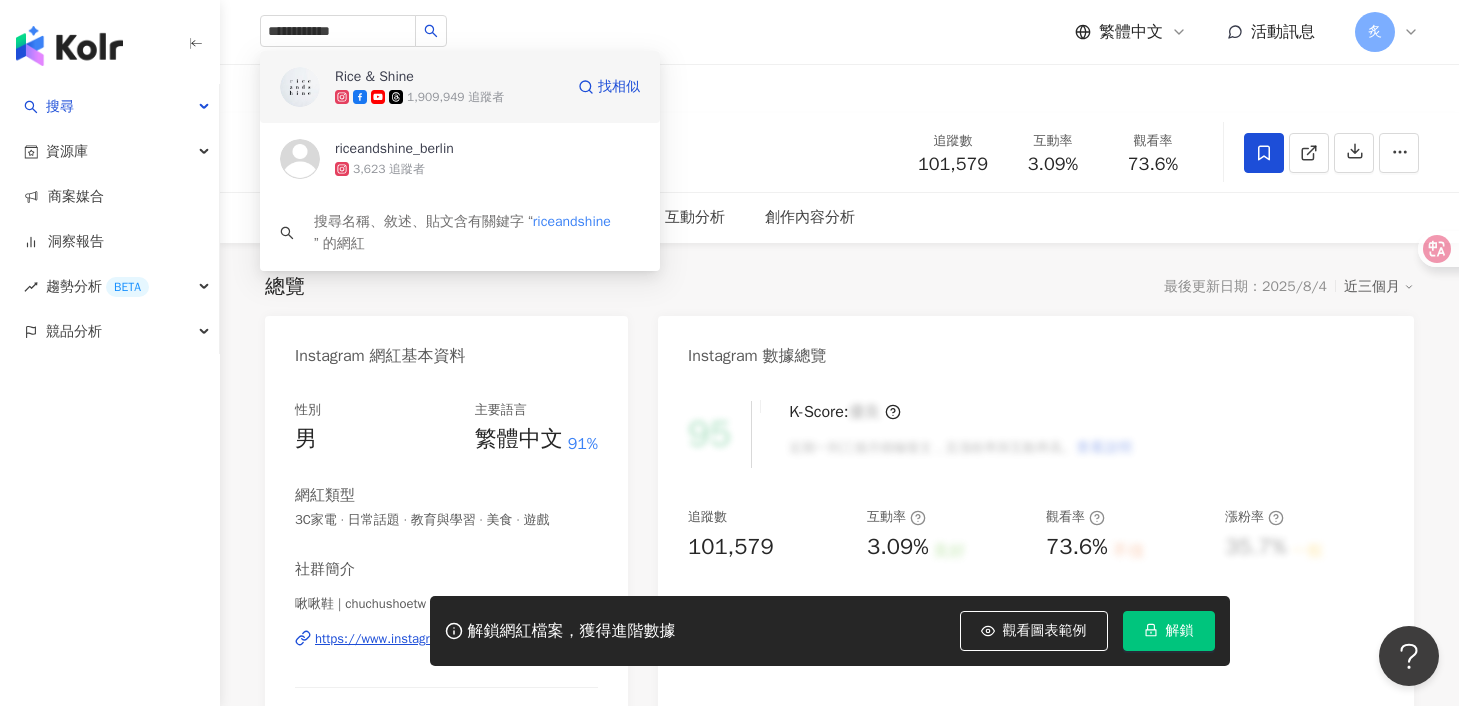 type 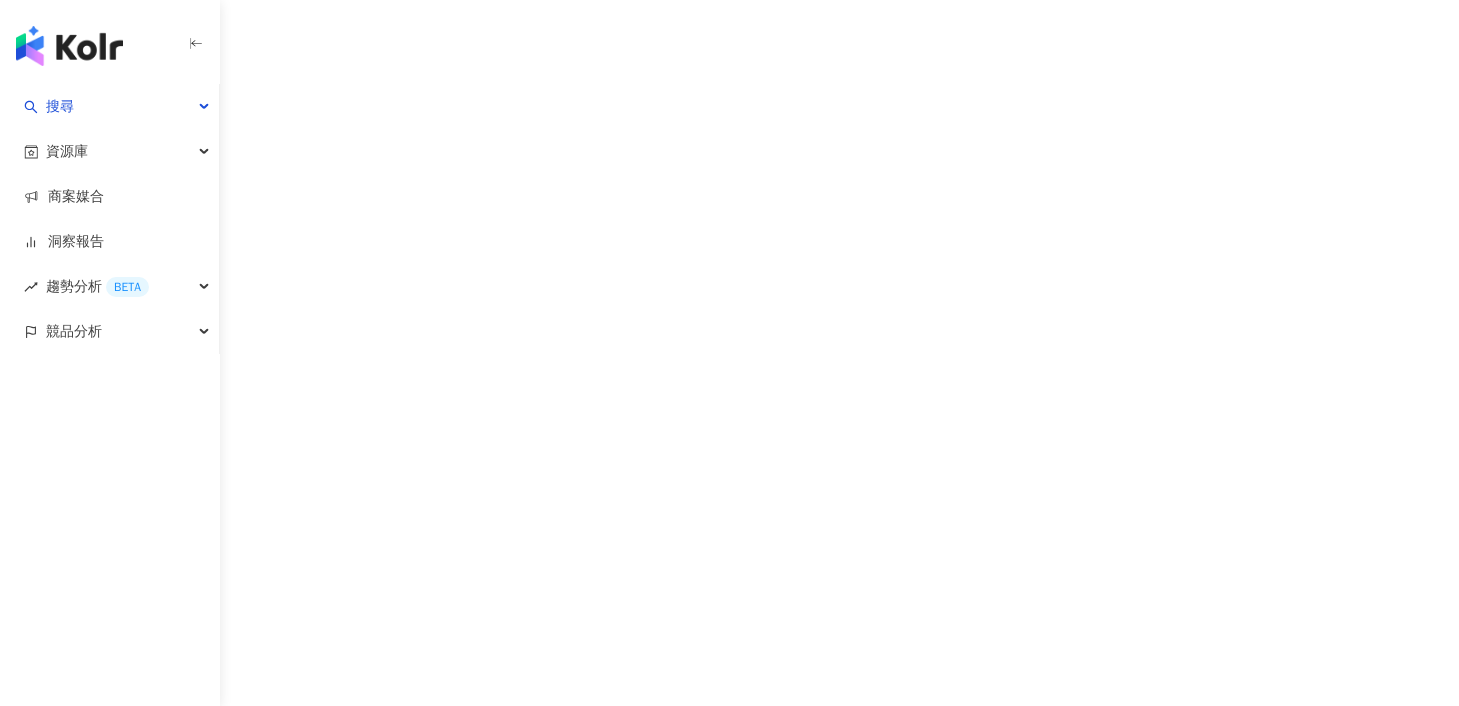 scroll, scrollTop: 0, scrollLeft: 0, axis: both 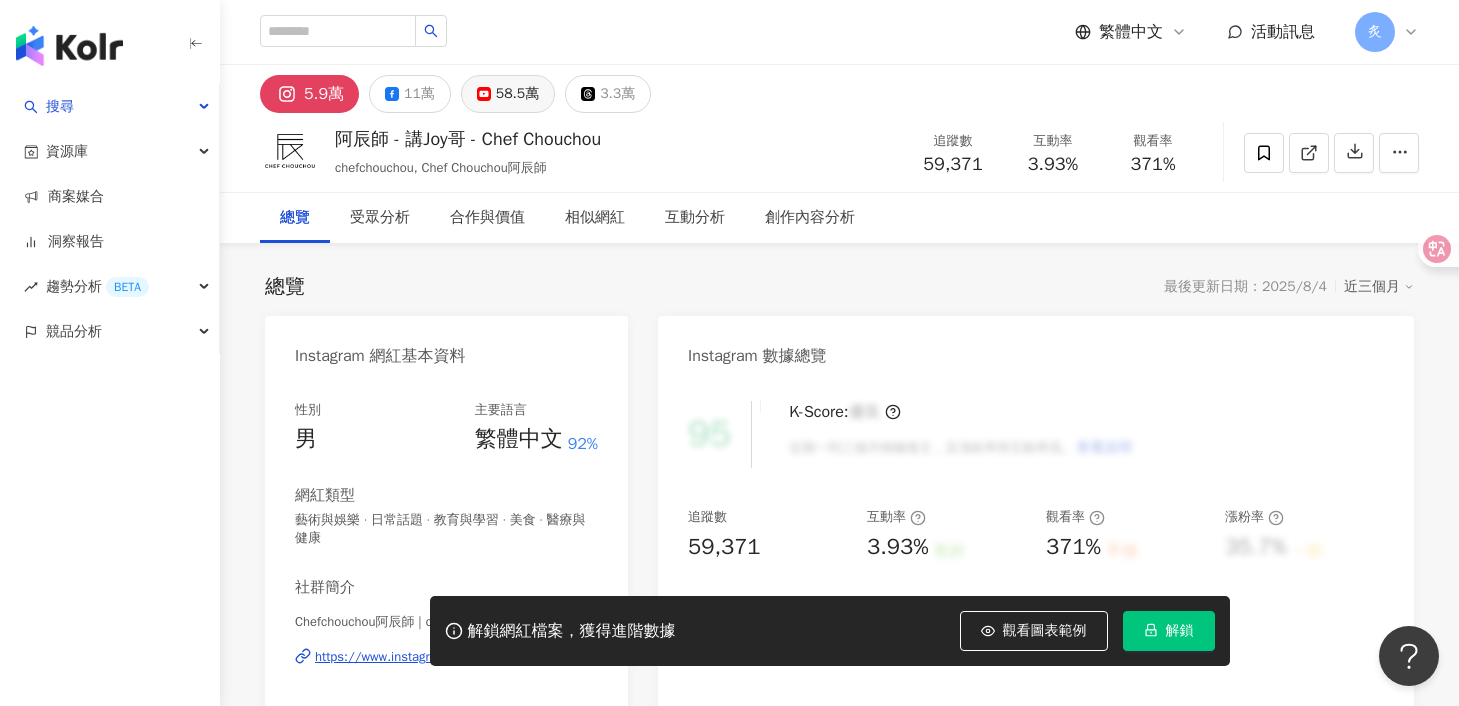 click on "58.5萬" at bounding box center (517, 94) 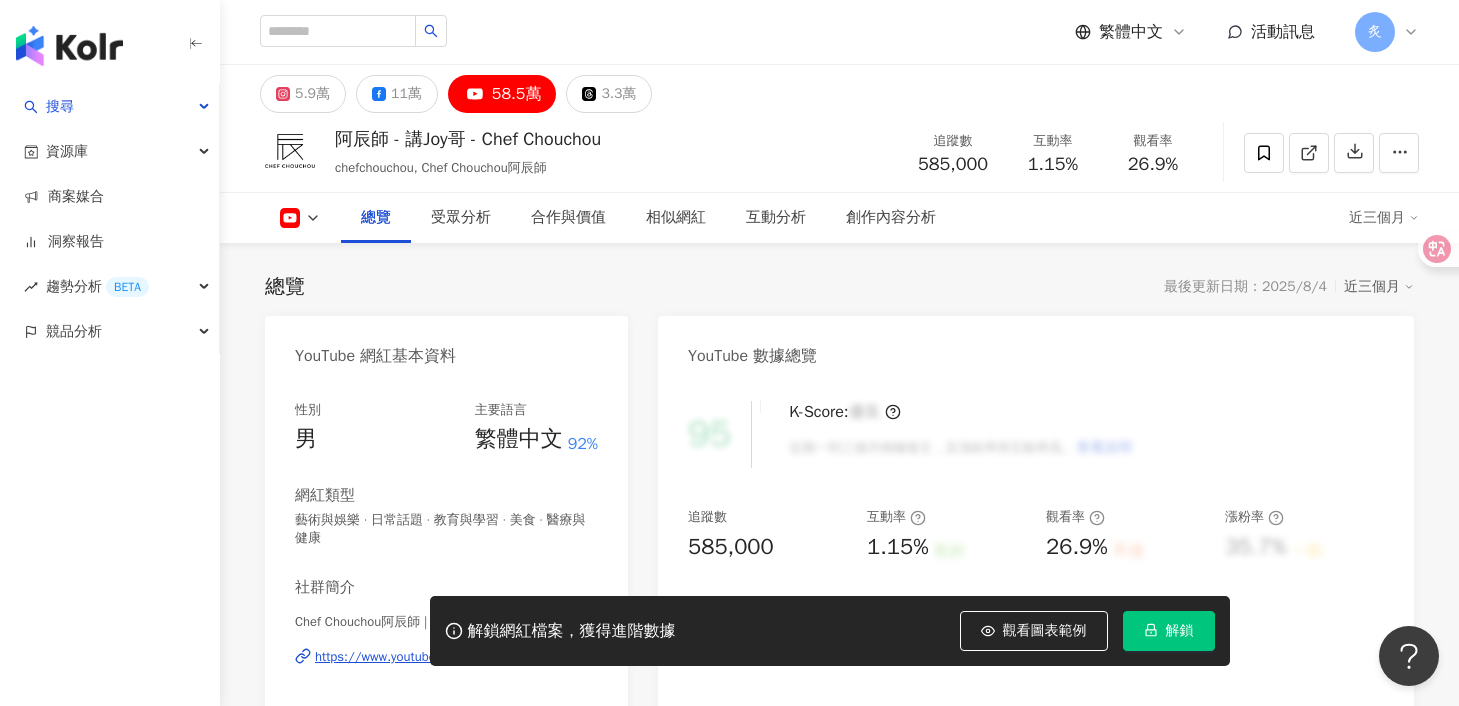 scroll, scrollTop: 137, scrollLeft: 0, axis: vertical 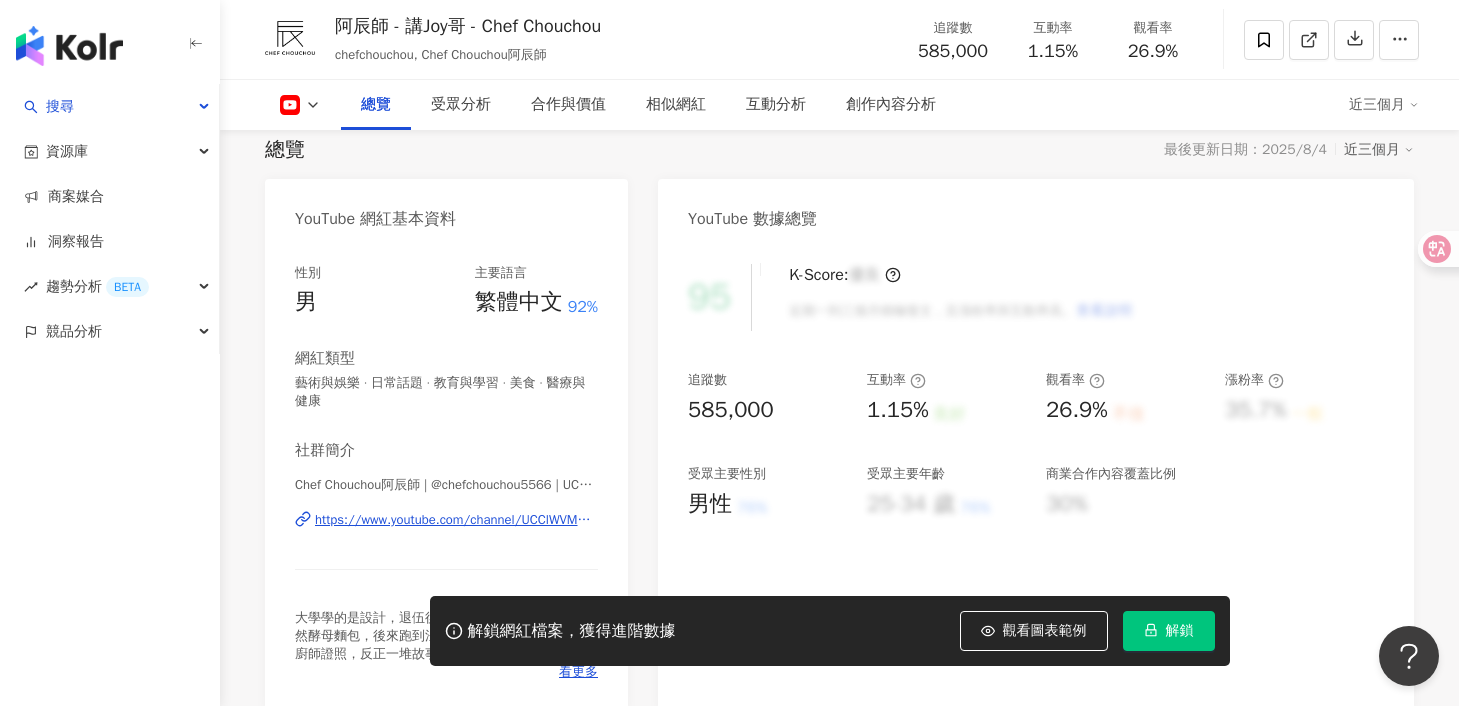 click on "https://www.youtube.com/channel/UCClWVM1DcuwhWBT8aTjBBpg" at bounding box center [456, 520] 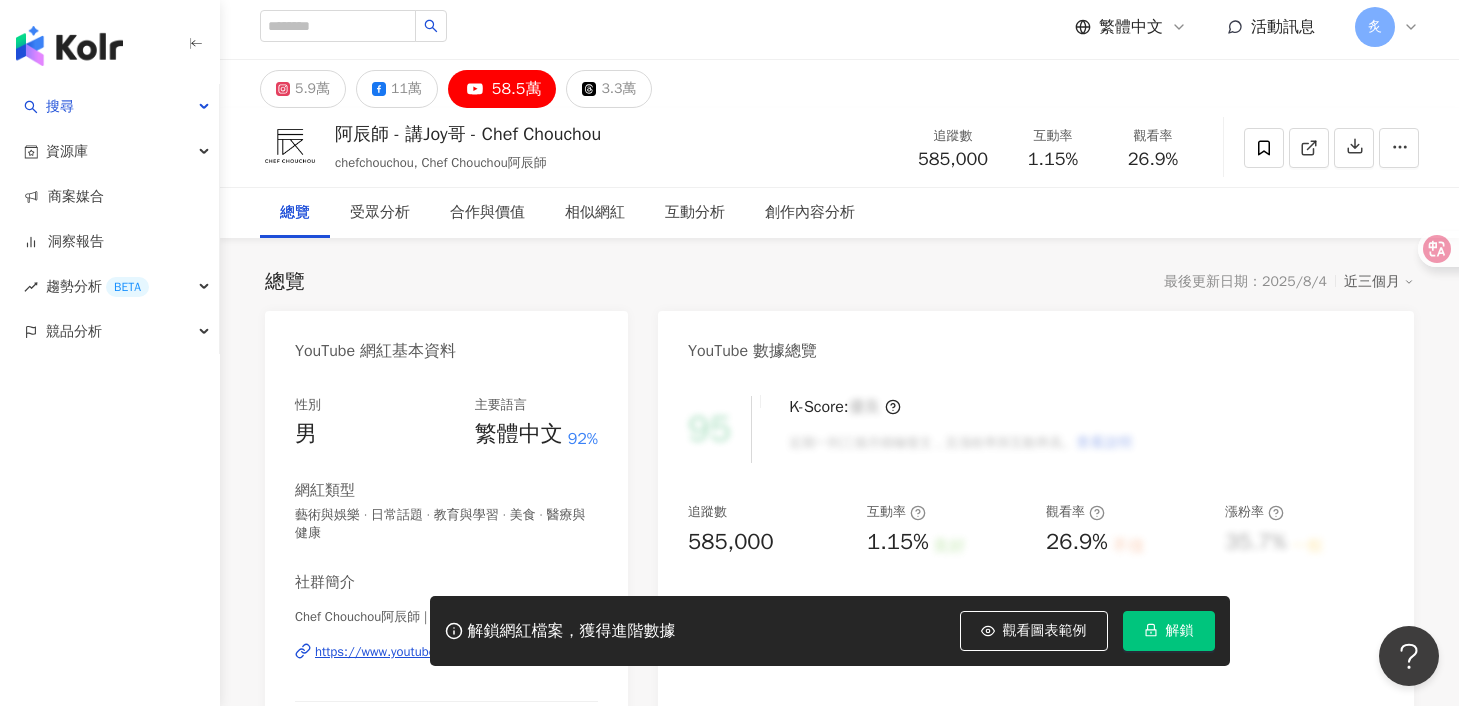 scroll, scrollTop: 0, scrollLeft: 0, axis: both 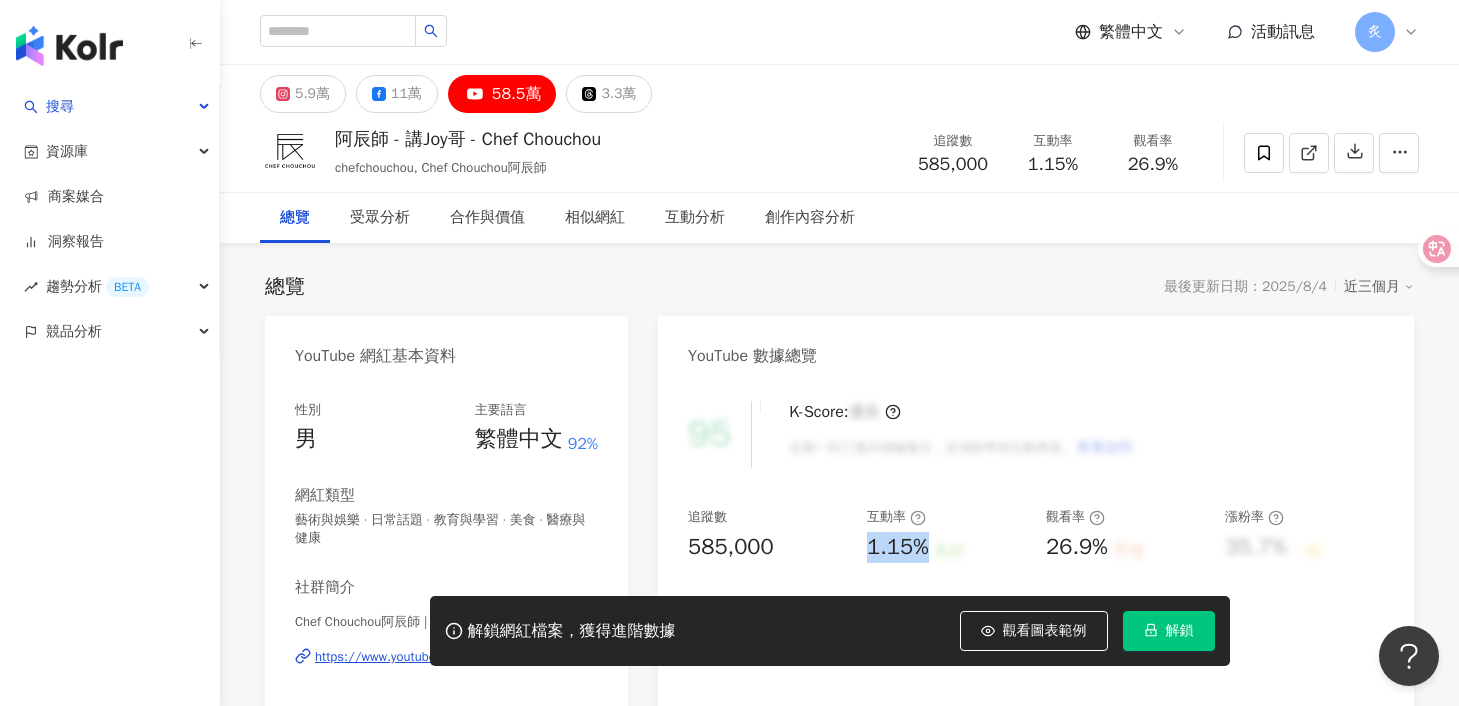 drag, startPoint x: 866, startPoint y: 545, endPoint x: 928, endPoint y: 545, distance: 62 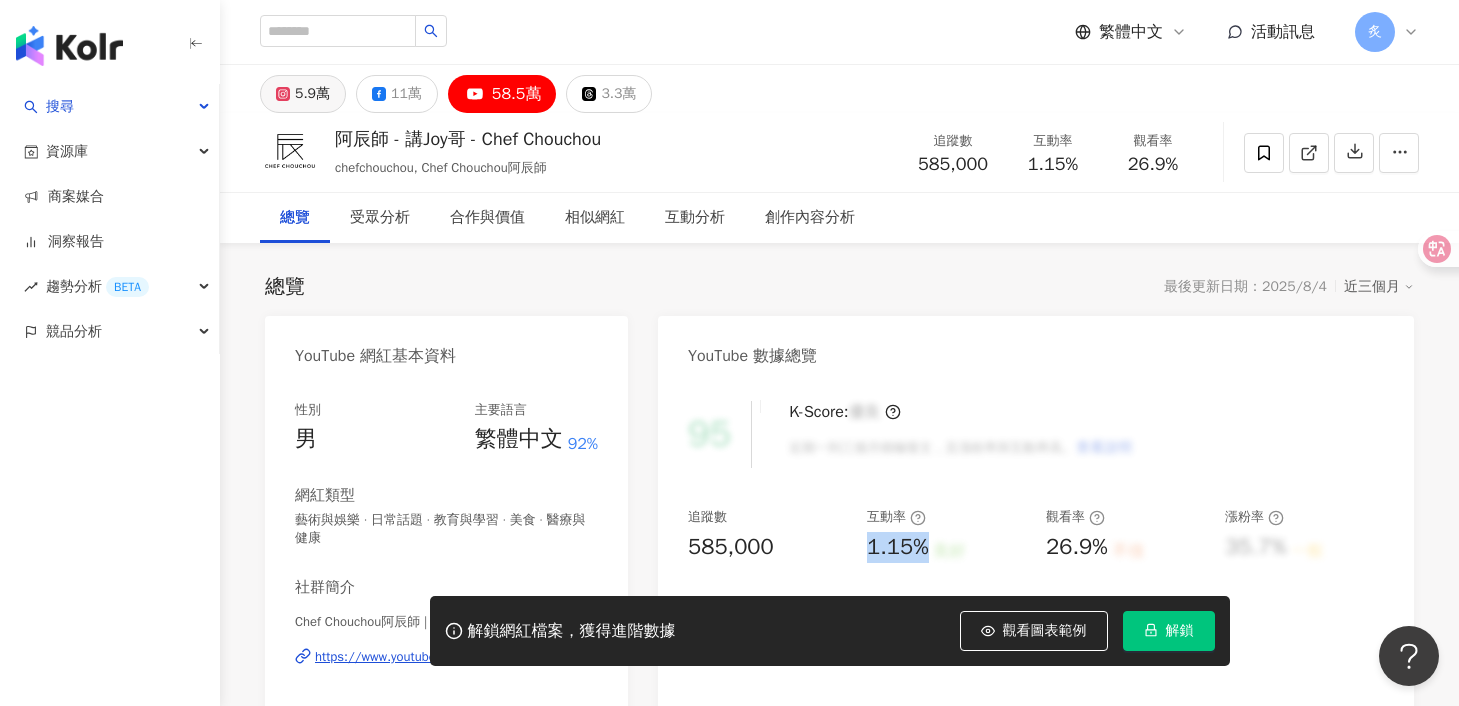 click on "5.9萬" at bounding box center [312, 94] 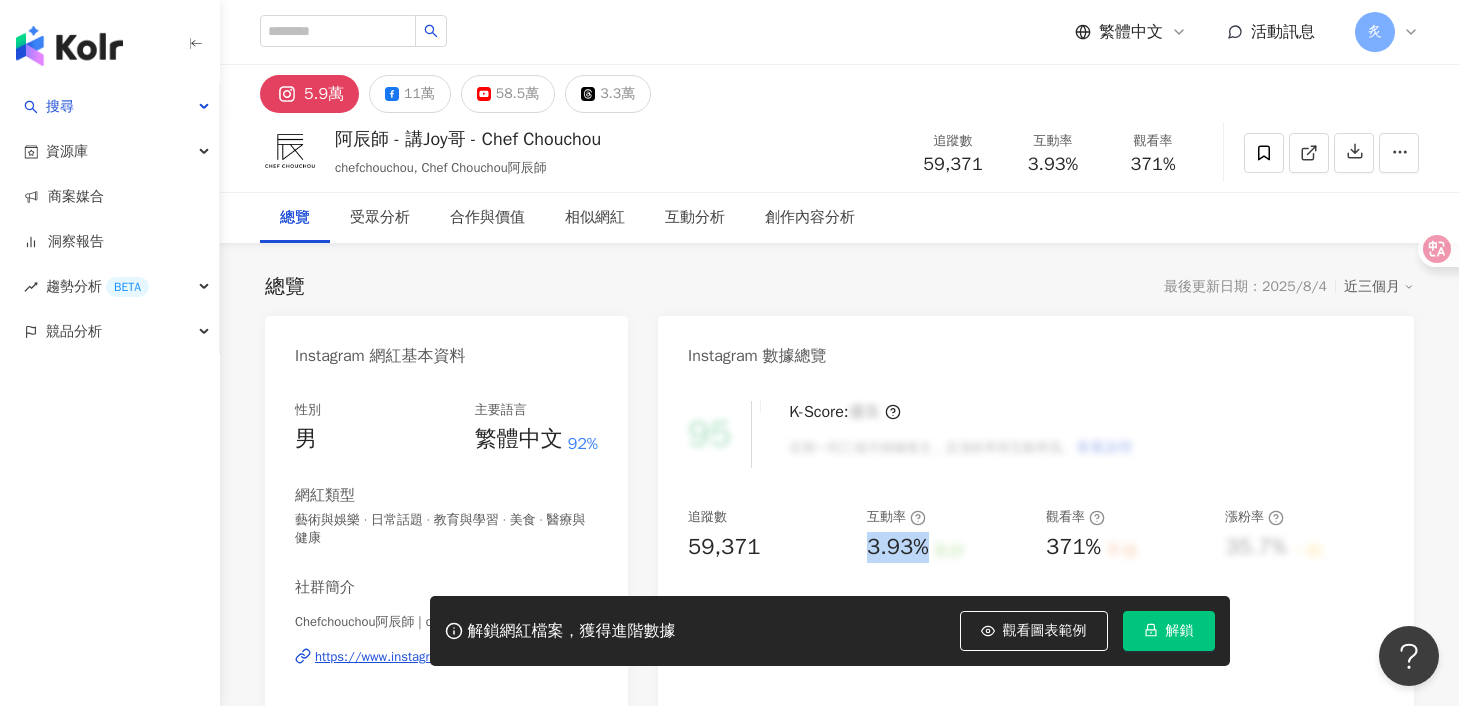 drag, startPoint x: 868, startPoint y: 551, endPoint x: 930, endPoint y: 550, distance: 62.008064 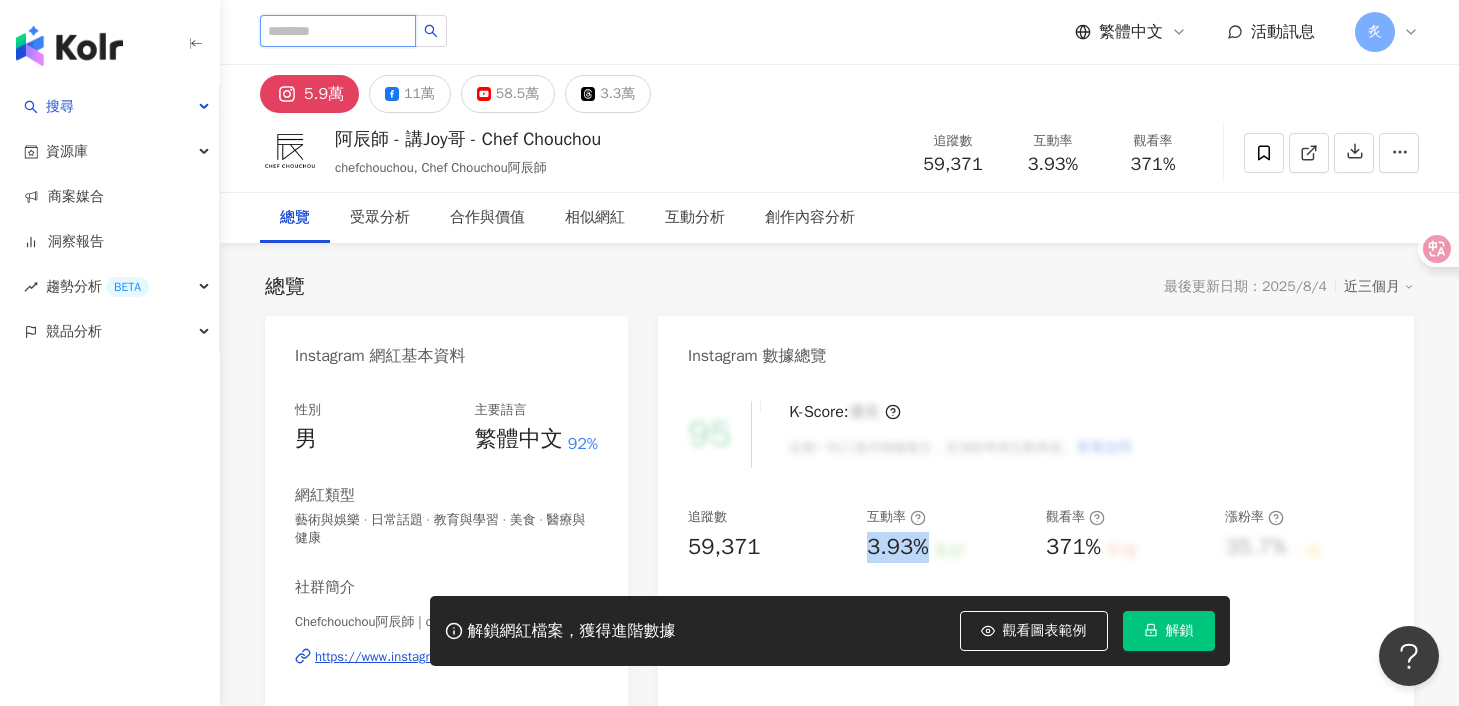 click at bounding box center (338, 31) 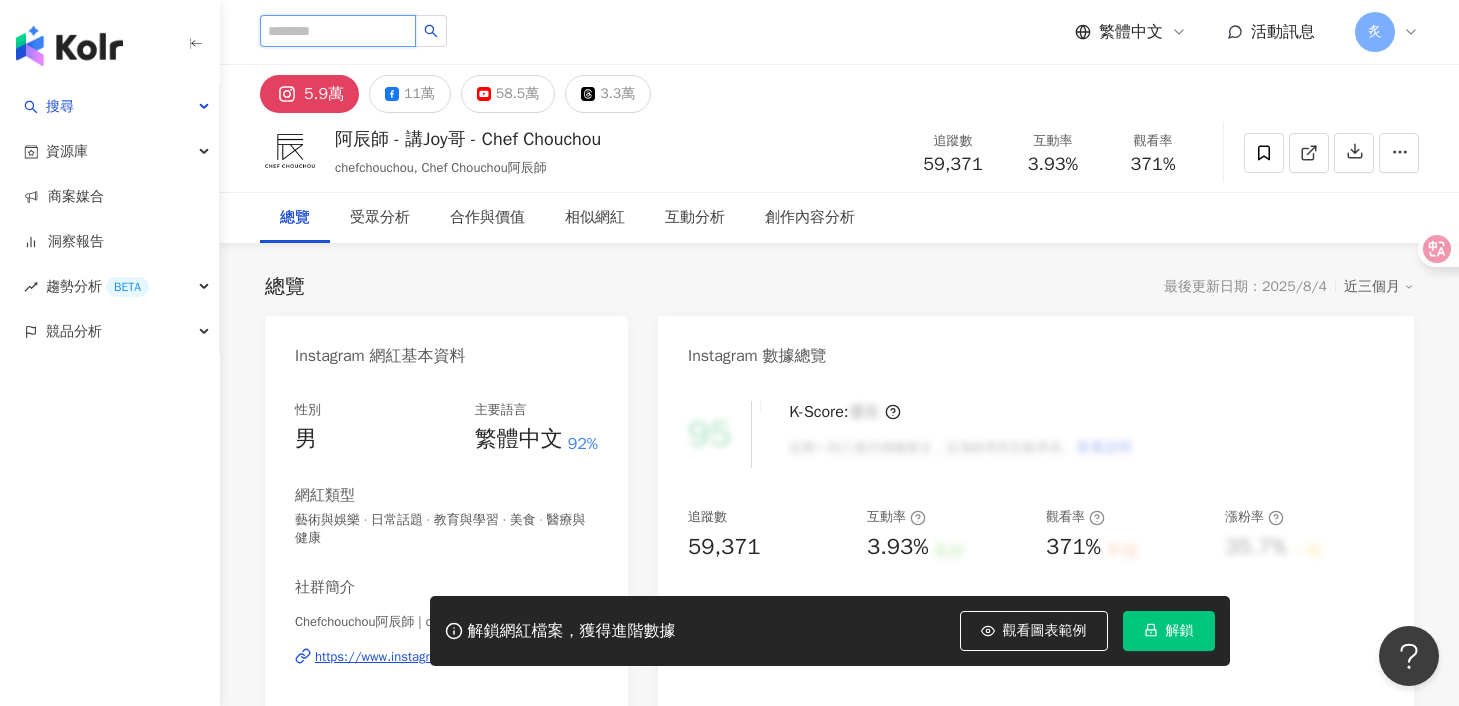 paste on "******" 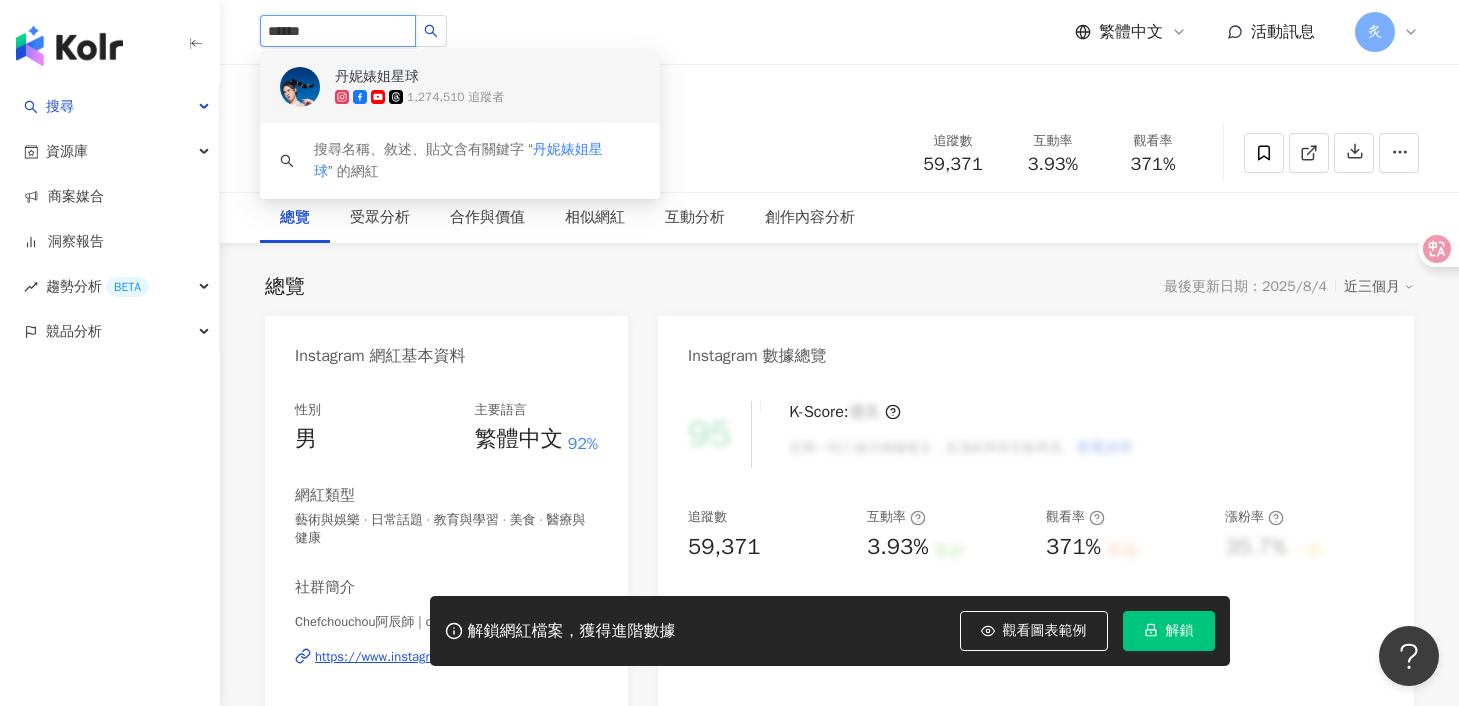 click on "1,274,510   追蹤者" at bounding box center [455, 97] 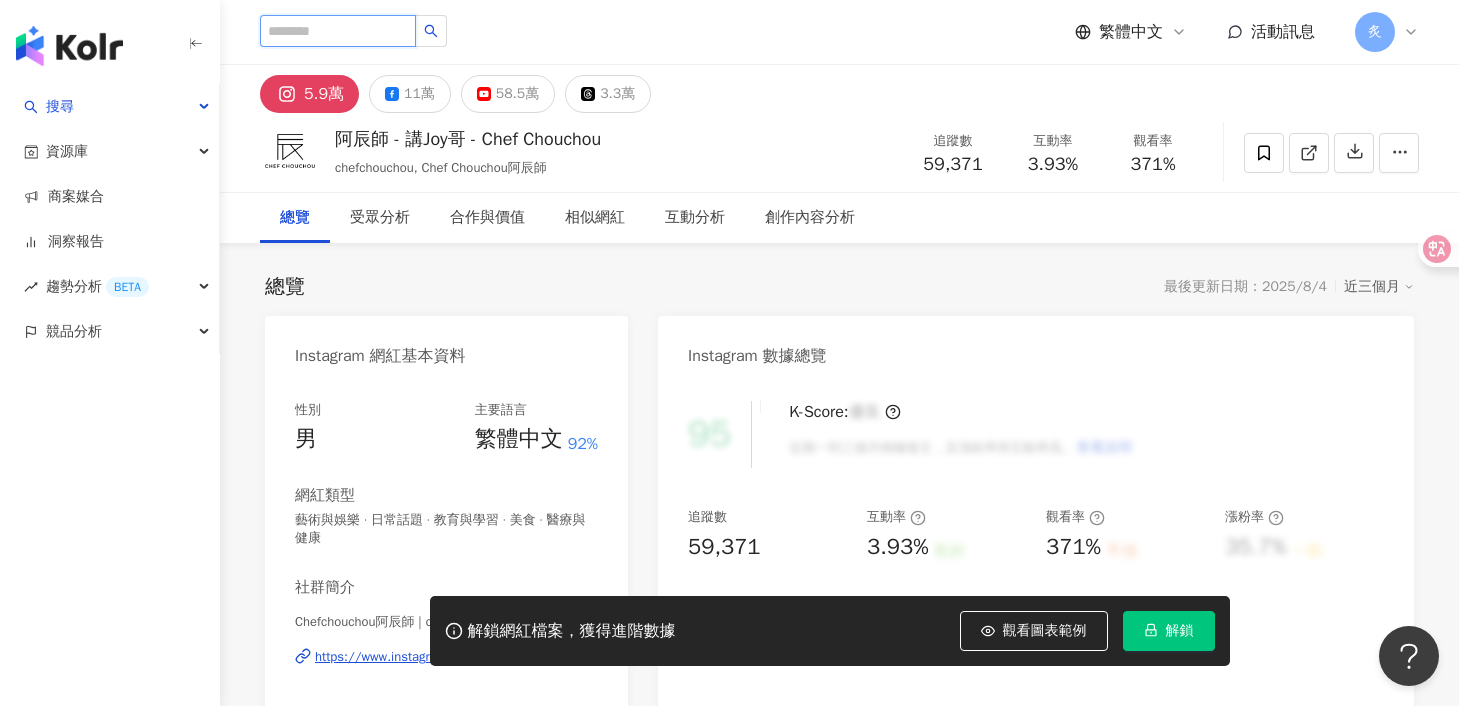click at bounding box center (338, 31) 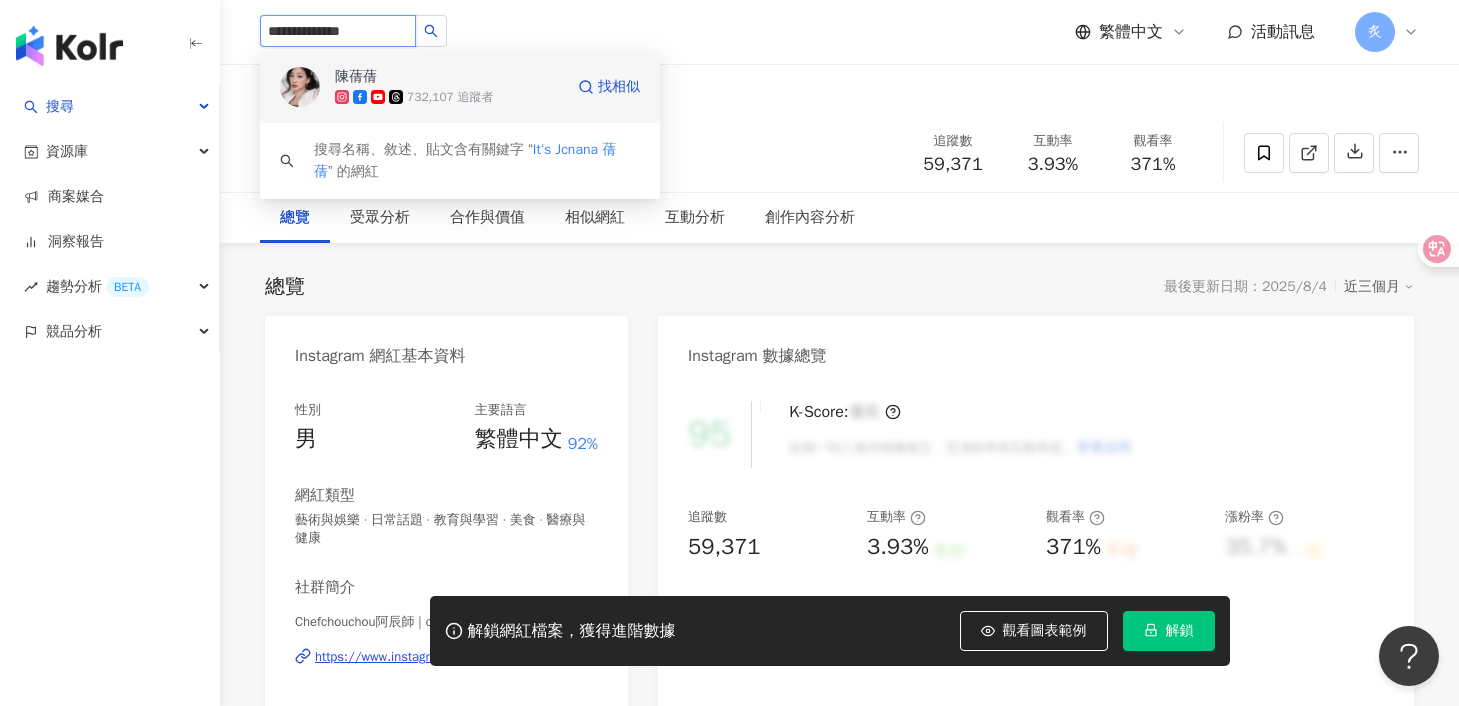 click on "732,107   追蹤者" at bounding box center [449, 97] 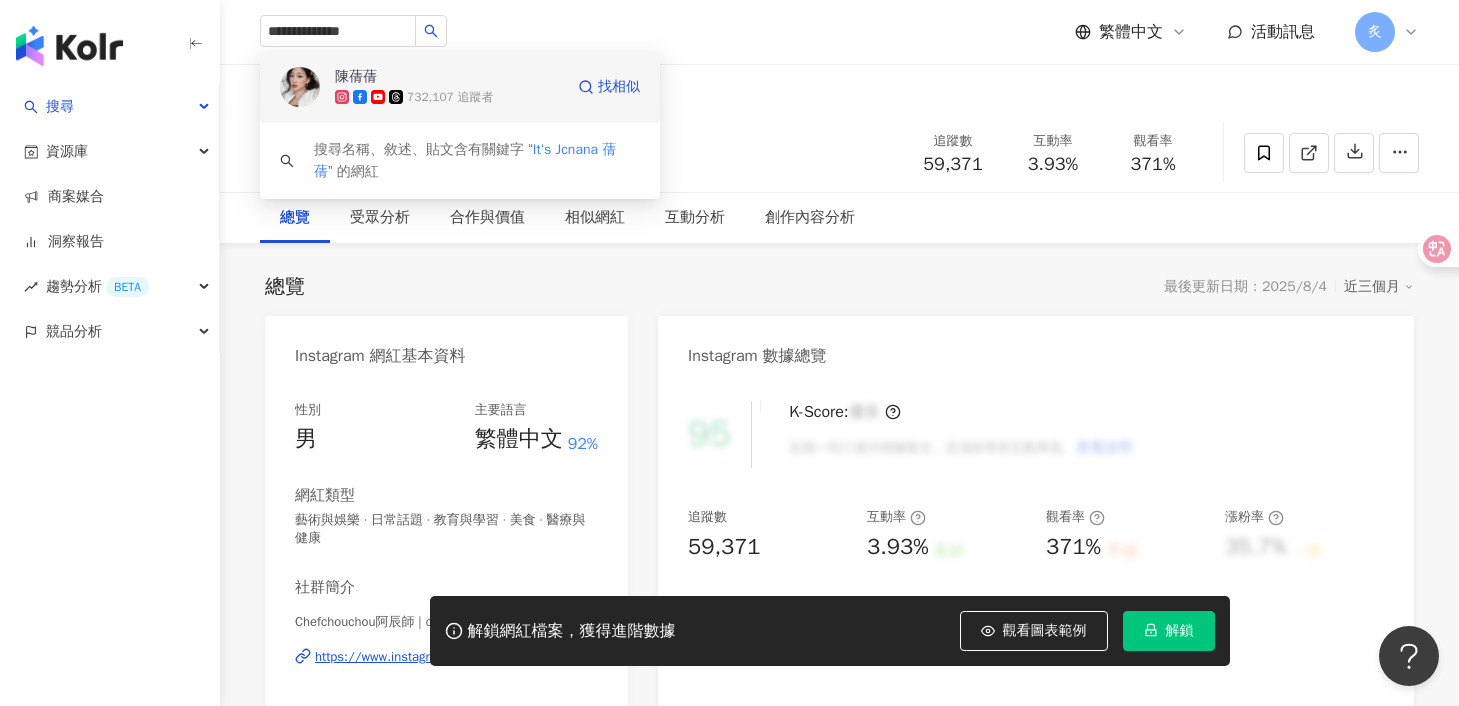 type 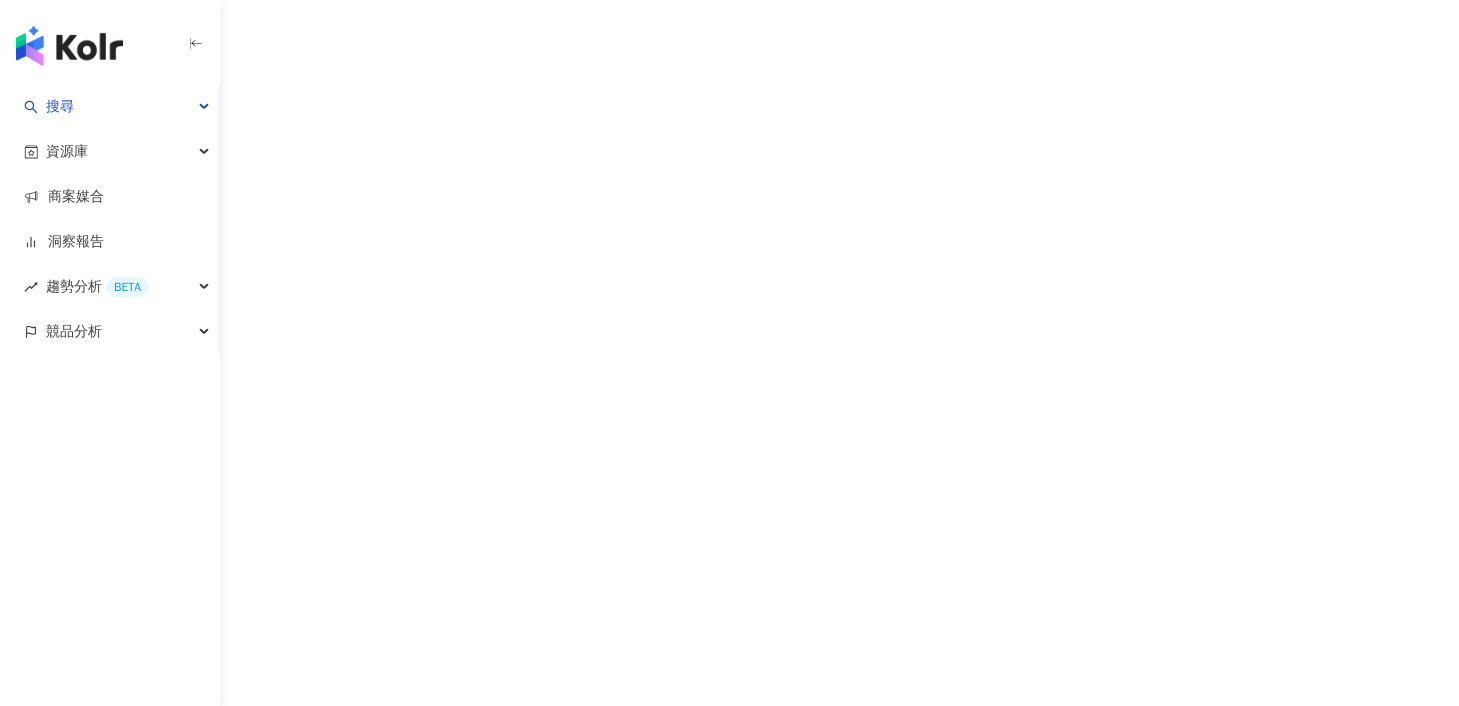 scroll, scrollTop: 0, scrollLeft: 0, axis: both 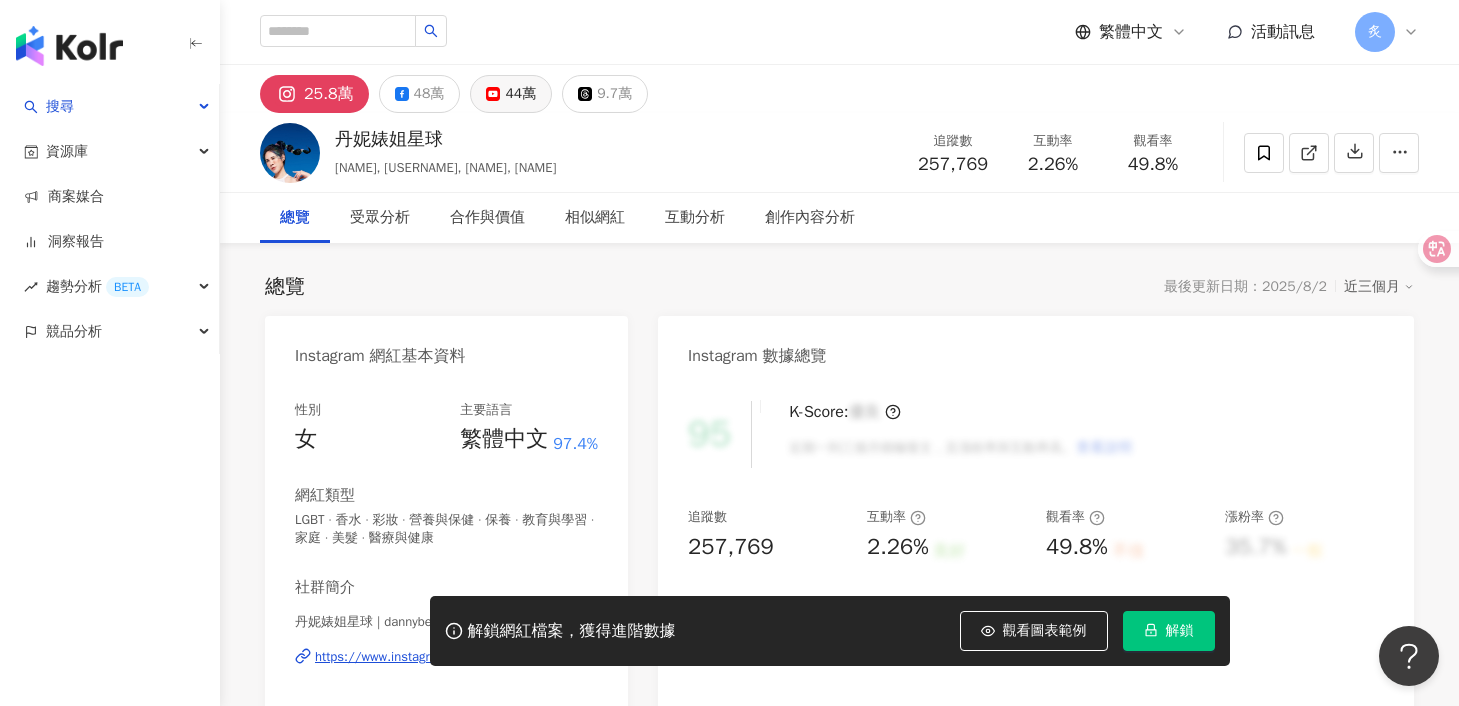 click on "44萬" at bounding box center (511, 94) 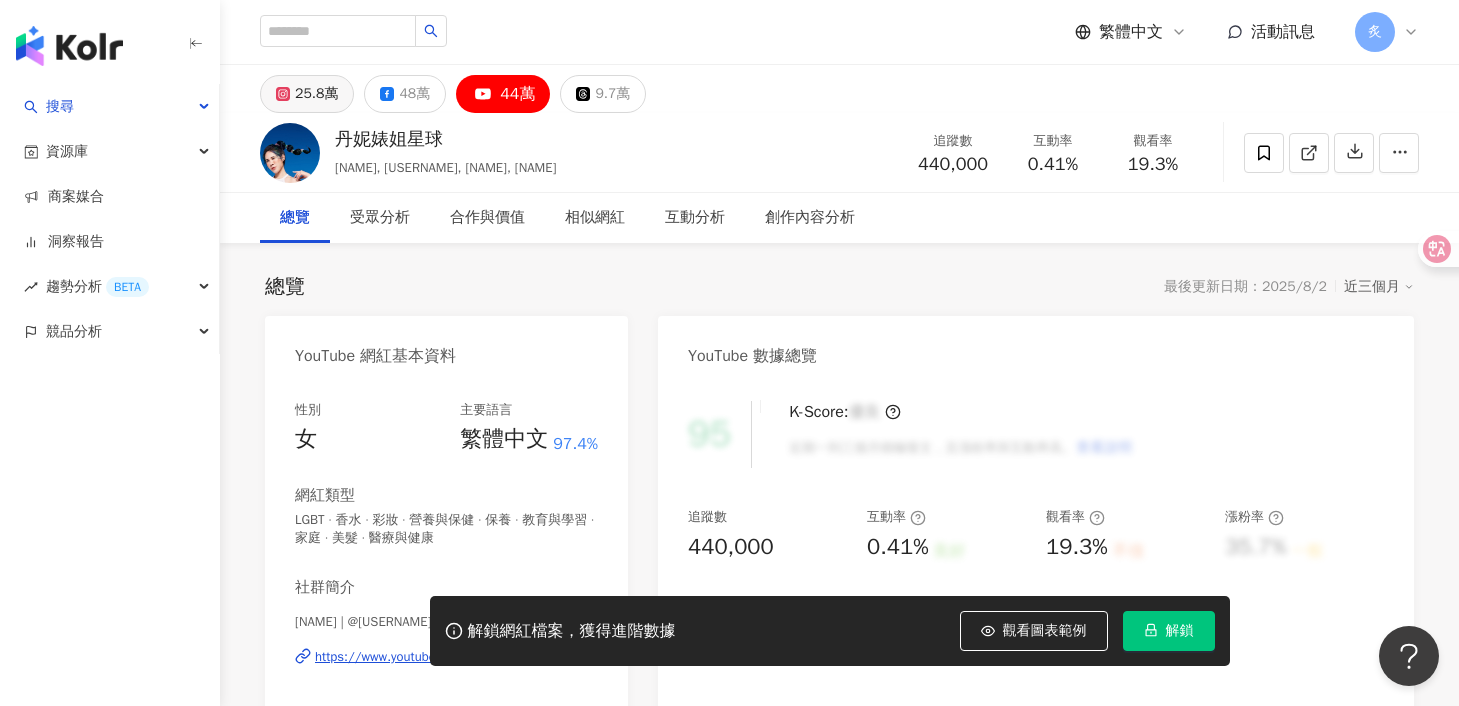 click on "25.8萬" at bounding box center [316, 94] 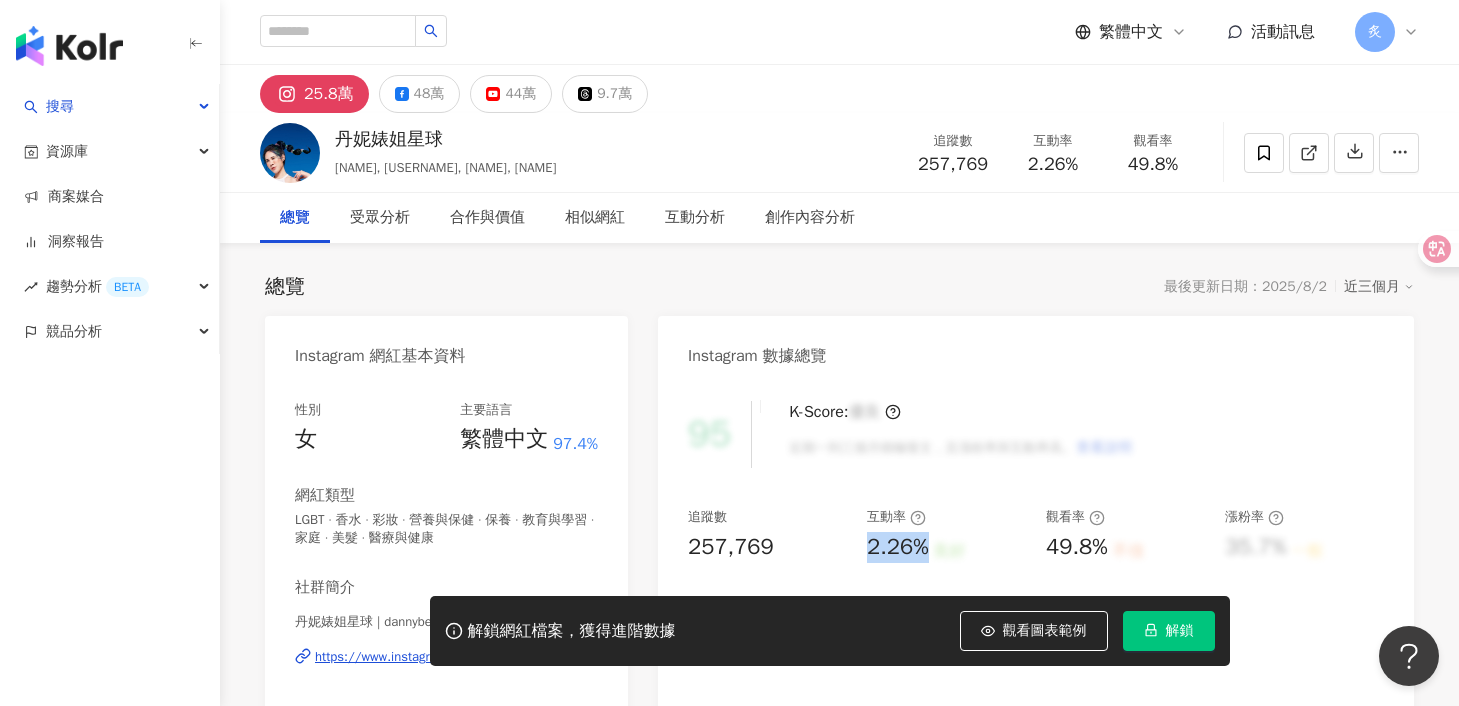 click on "追蹤數   257,769 互動率   2.26% 良好 觀看率   49.8% 不佳 漲粉率   35.7% 一般 受眾主要性別   女性 76% 受眾主要年齡   25-34 歲 76% 商業合作內容覆蓋比例   30%" at bounding box center [1036, 582] 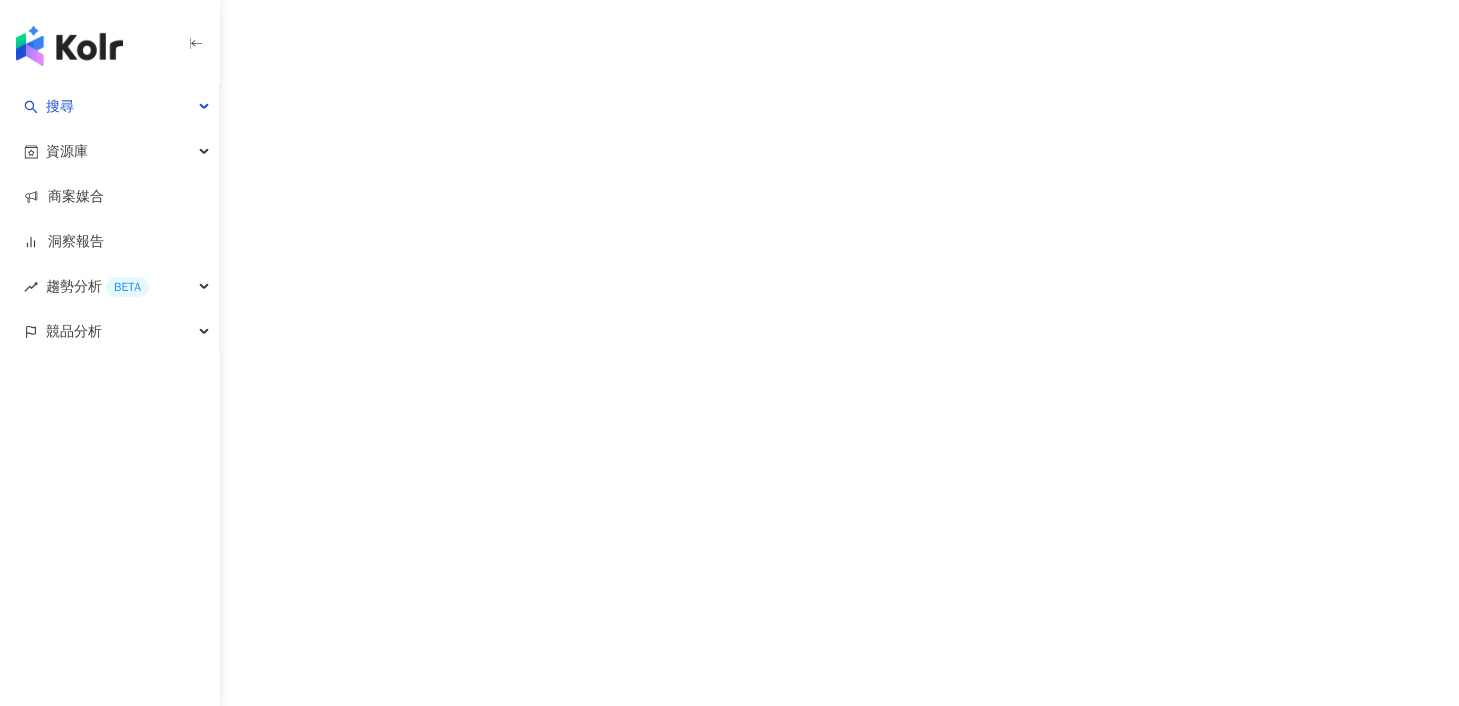 scroll, scrollTop: 0, scrollLeft: 0, axis: both 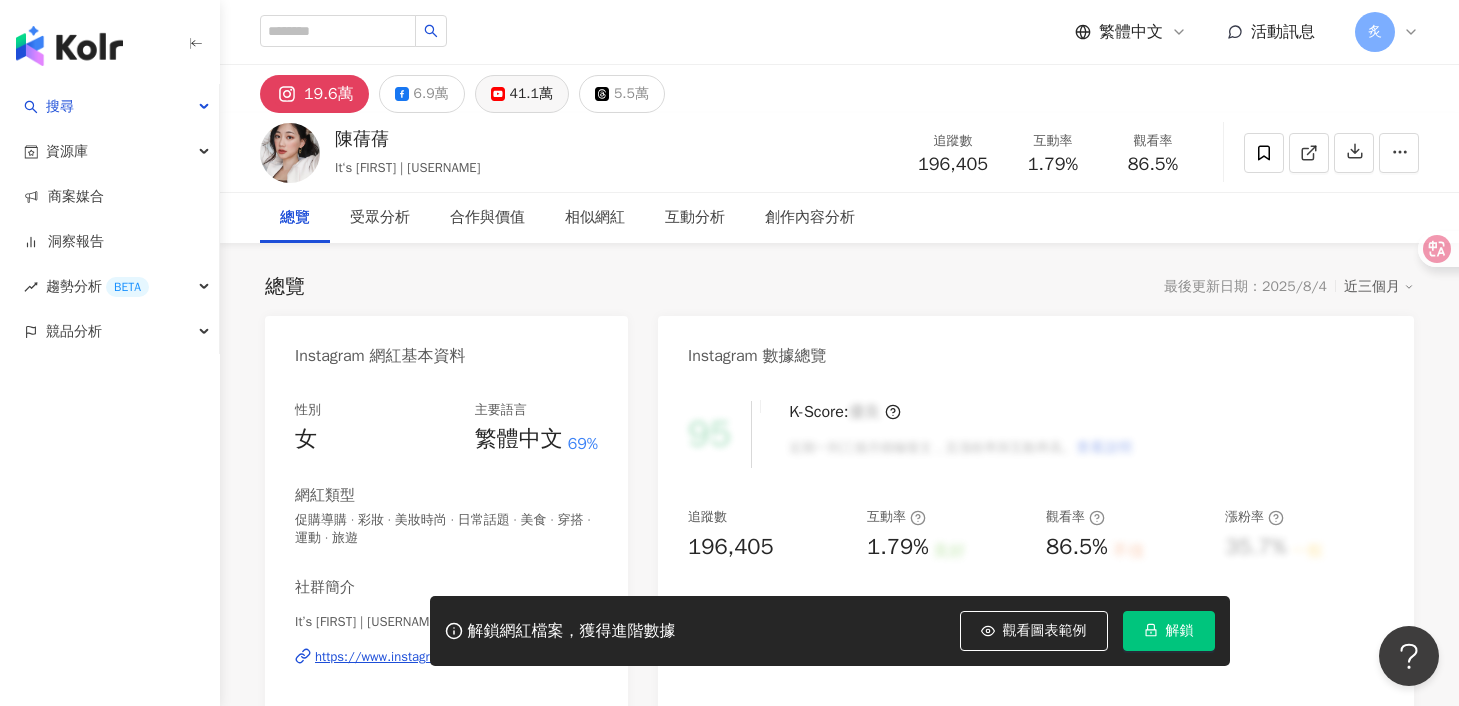 click on "41.1萬" at bounding box center [522, 94] 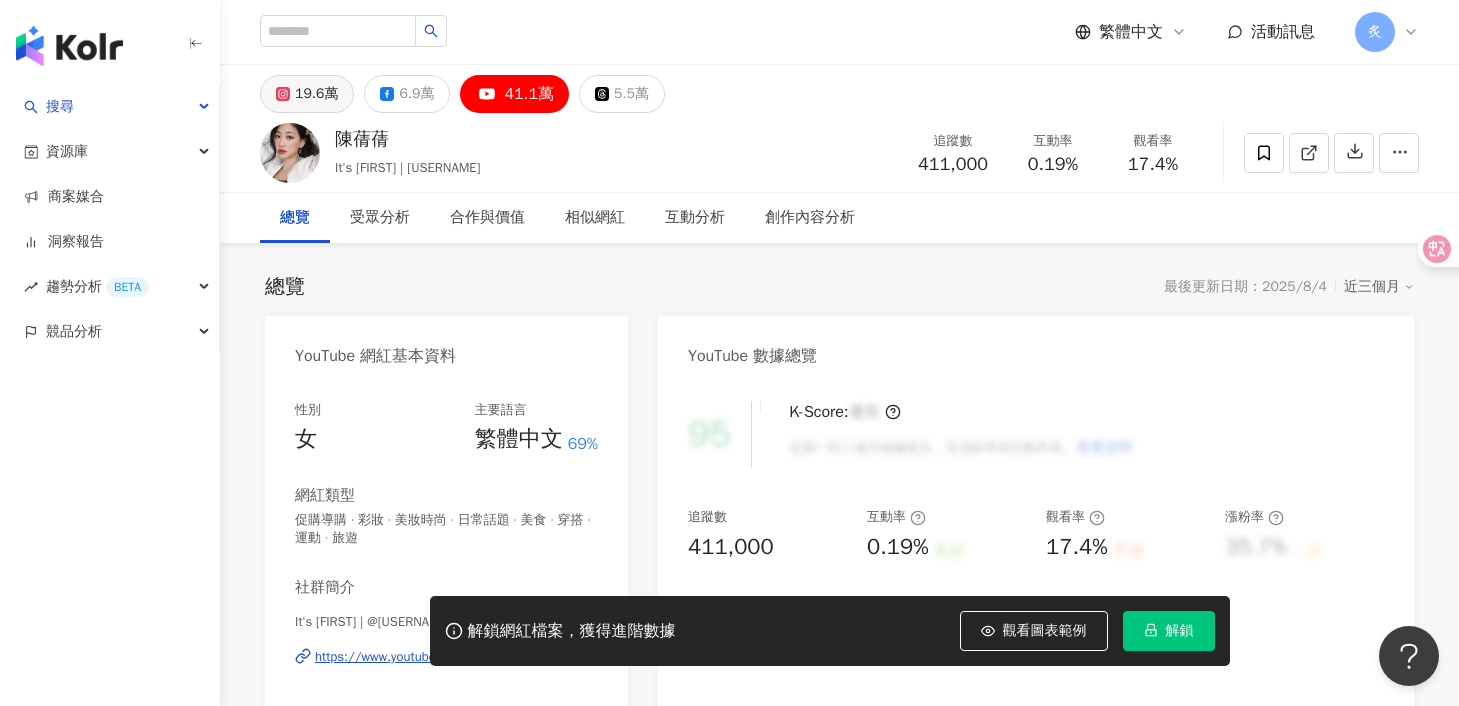 click on "19.6萬" at bounding box center [316, 94] 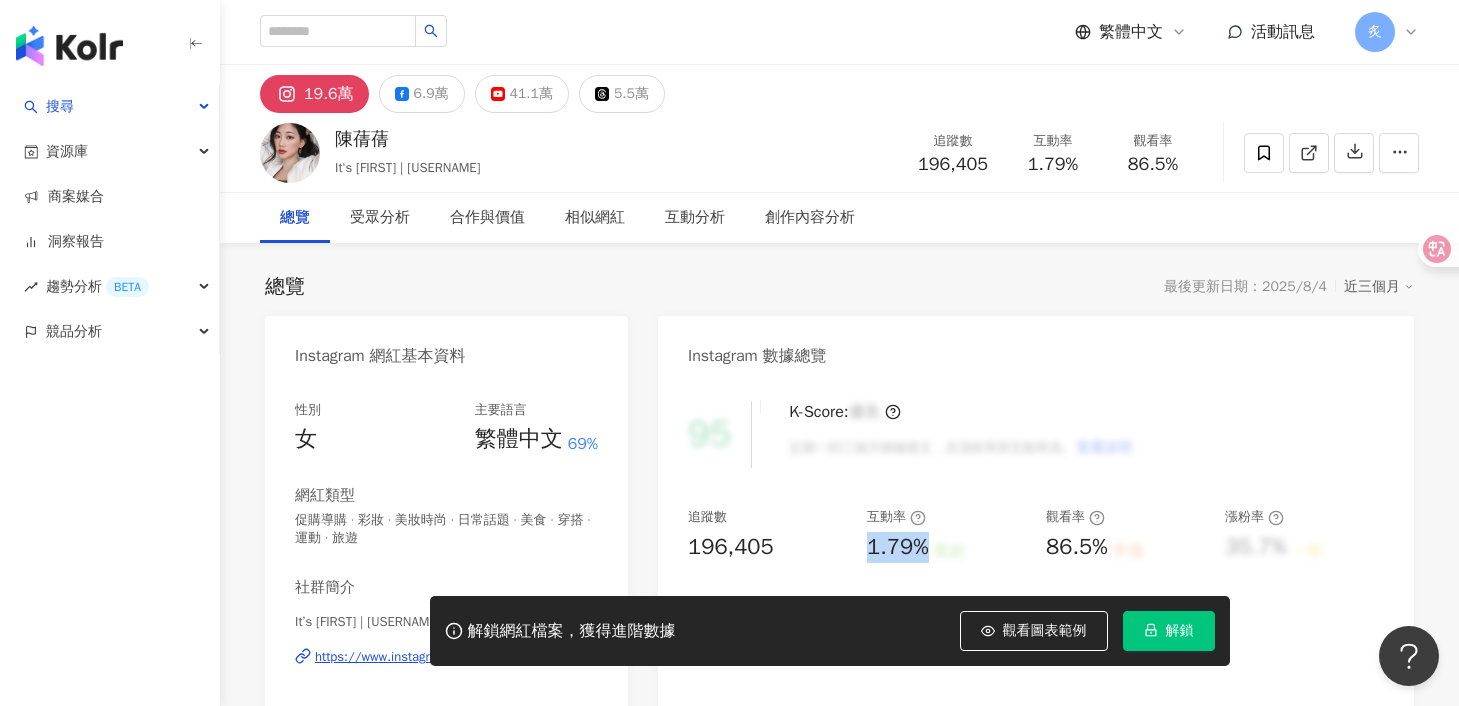 drag, startPoint x: 904, startPoint y: 541, endPoint x: 926, endPoint y: 541, distance: 22 